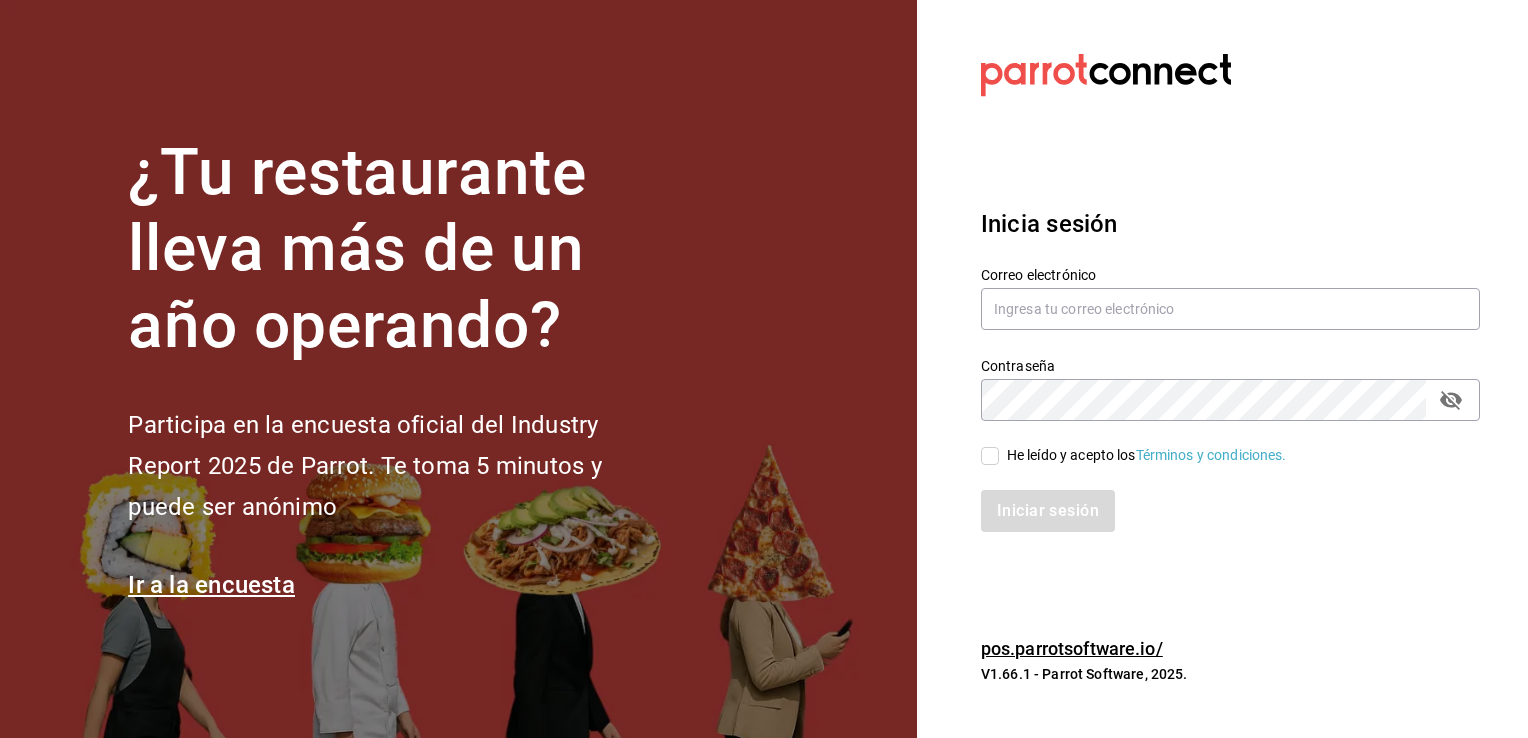 scroll, scrollTop: 0, scrollLeft: 0, axis: both 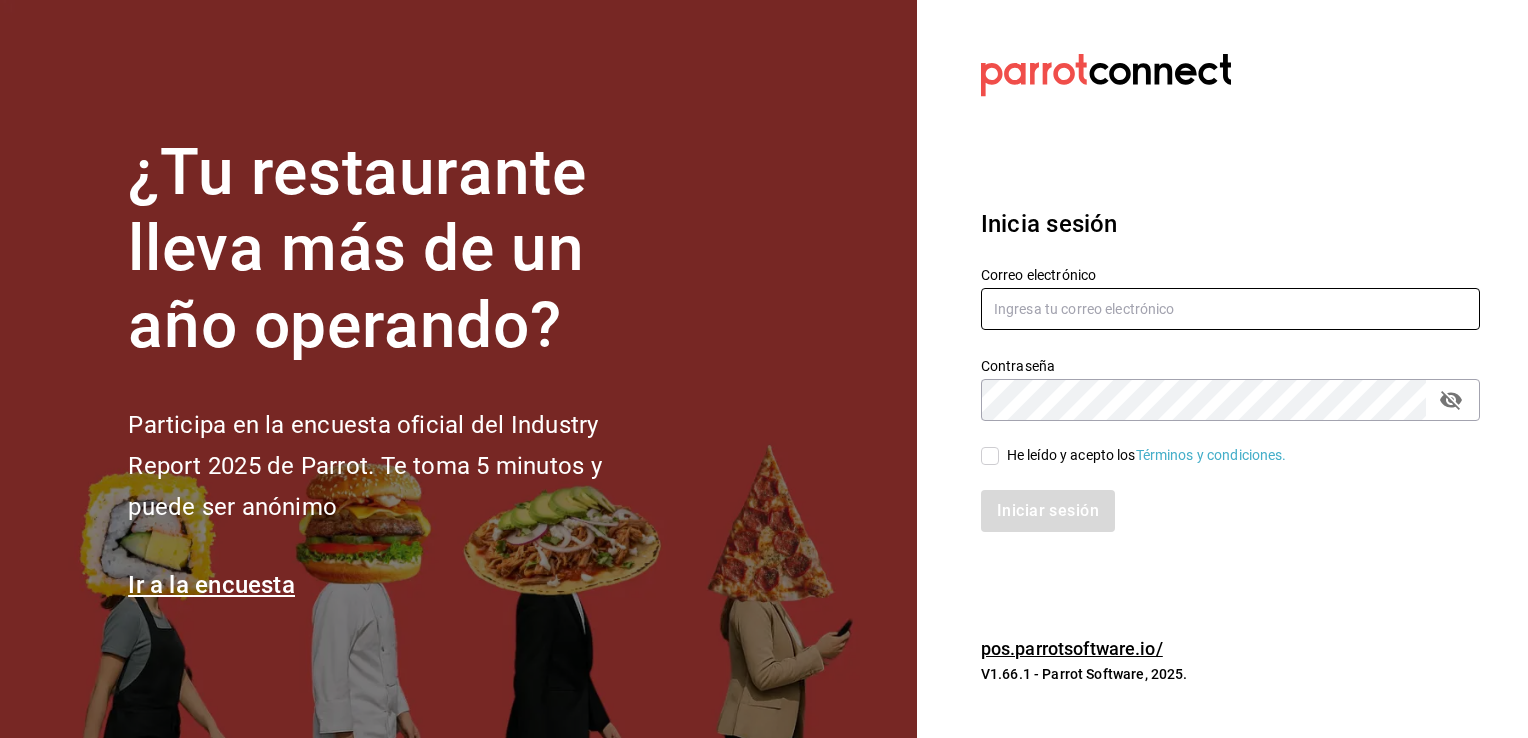 type on "V" 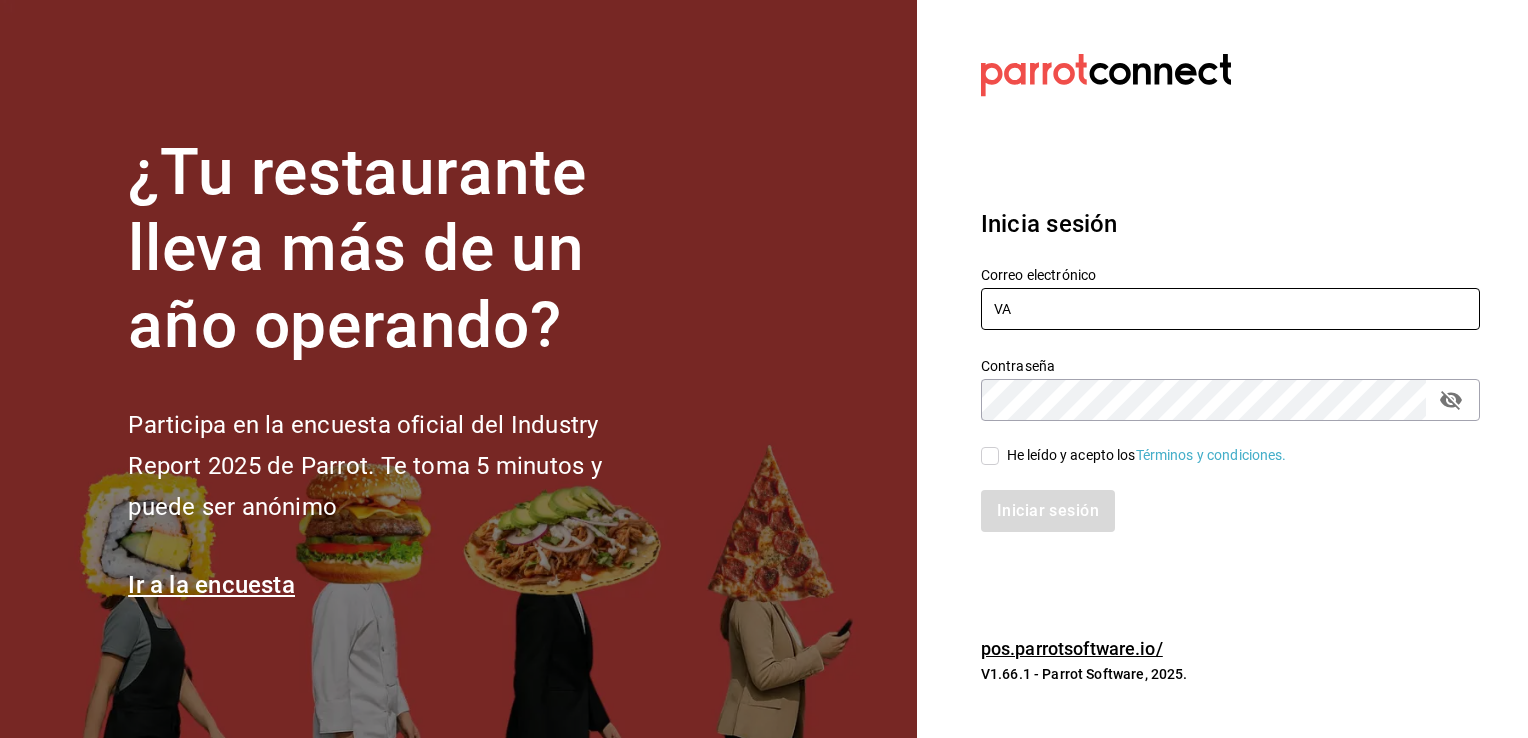 type on "V" 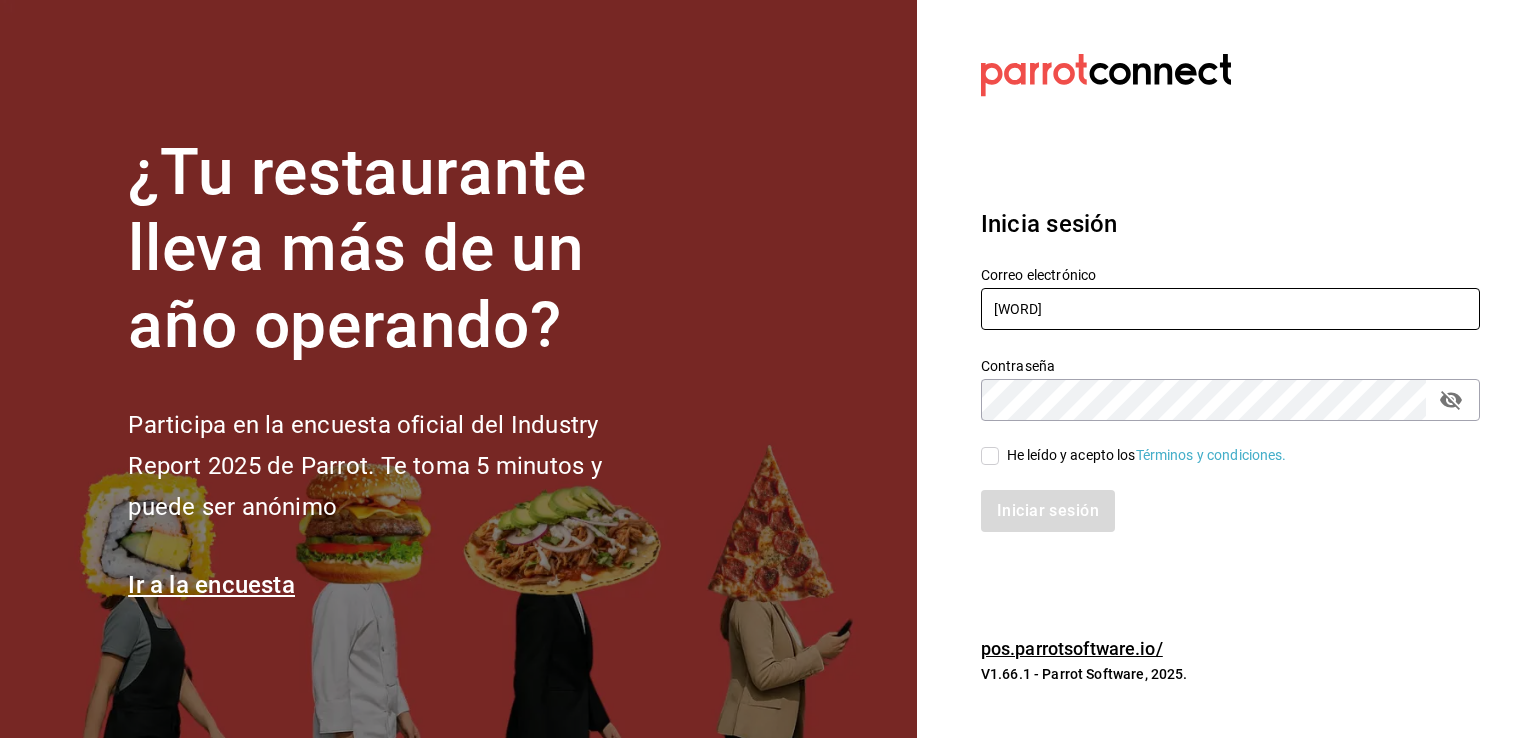 type on "o" 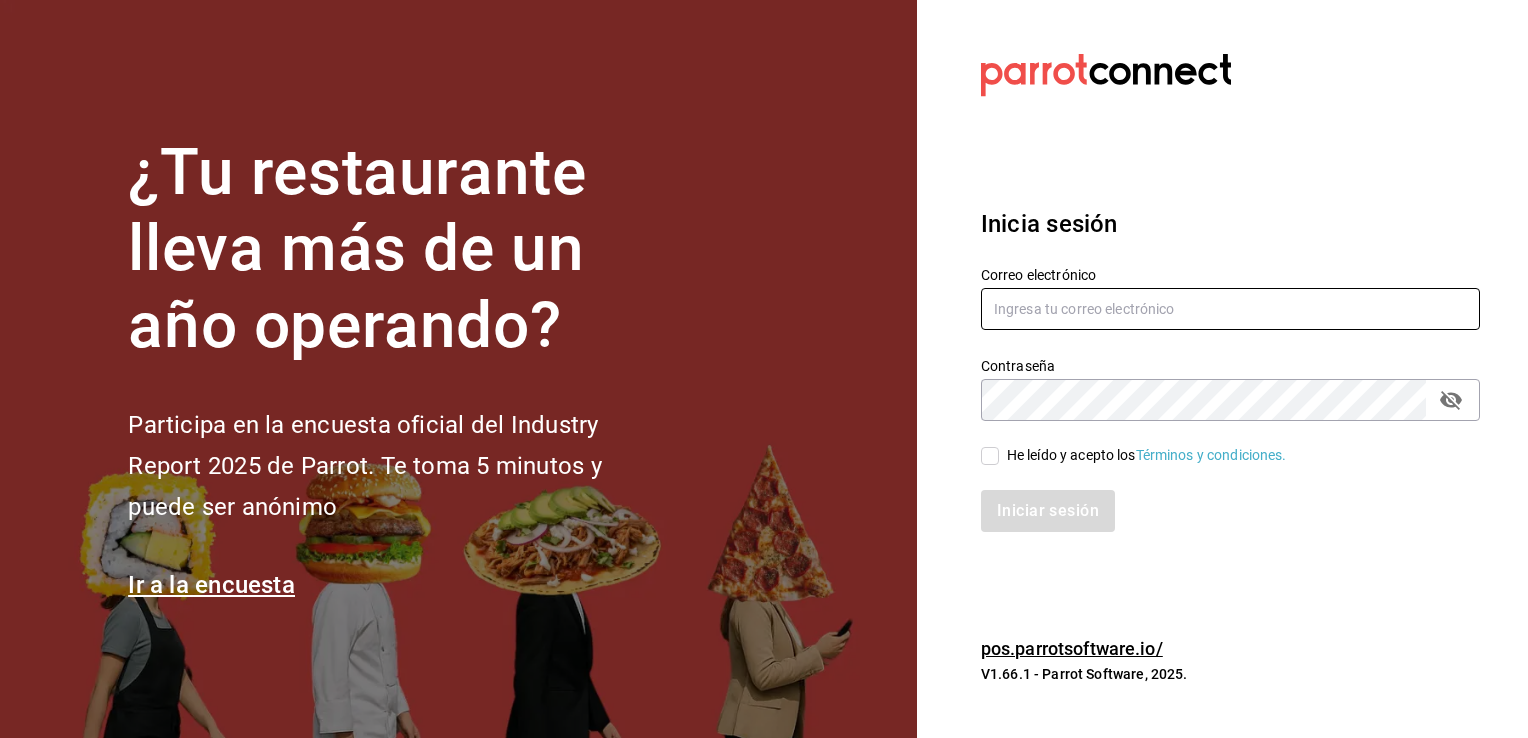 type on "t" 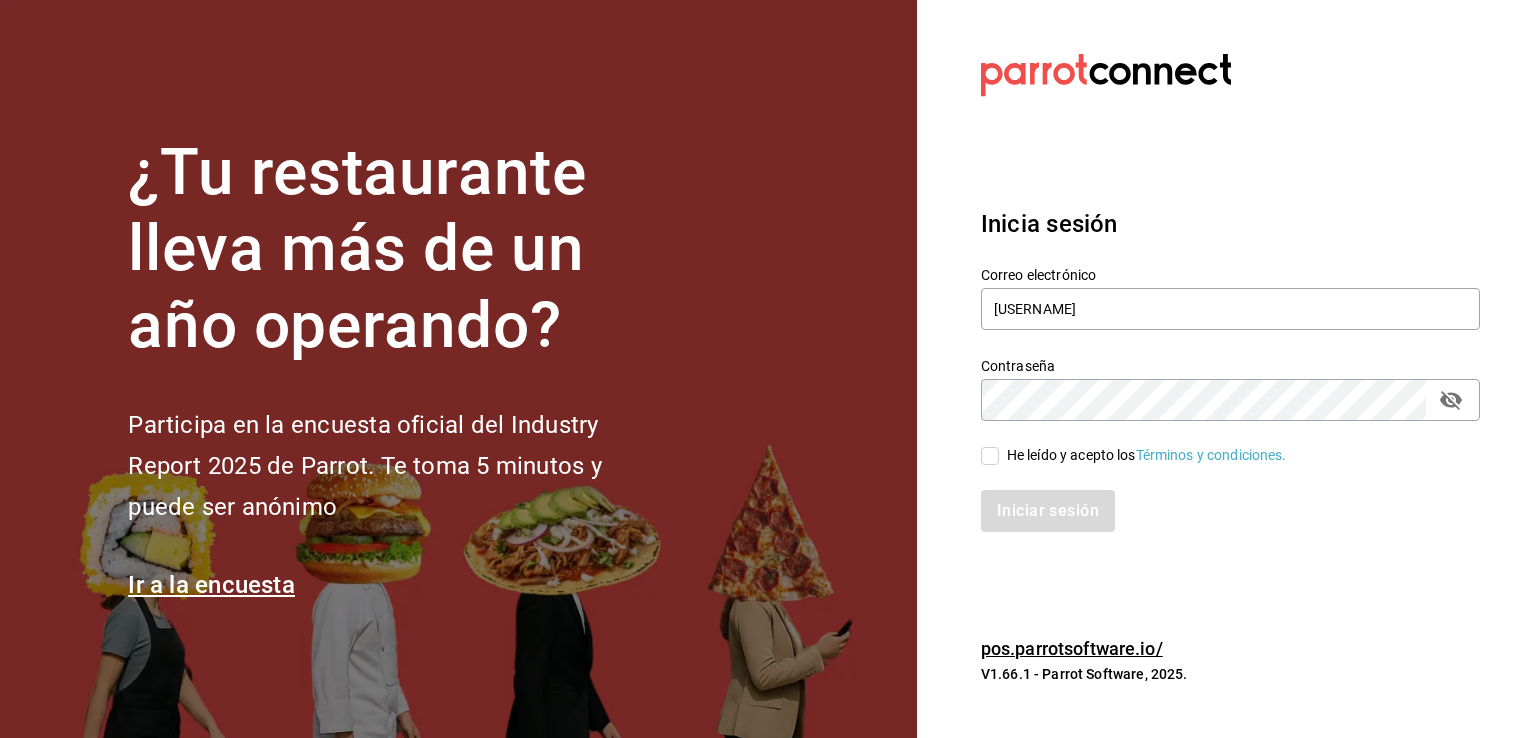 click on "He leído y acepto los  Términos y condiciones." at bounding box center (1218, 444) 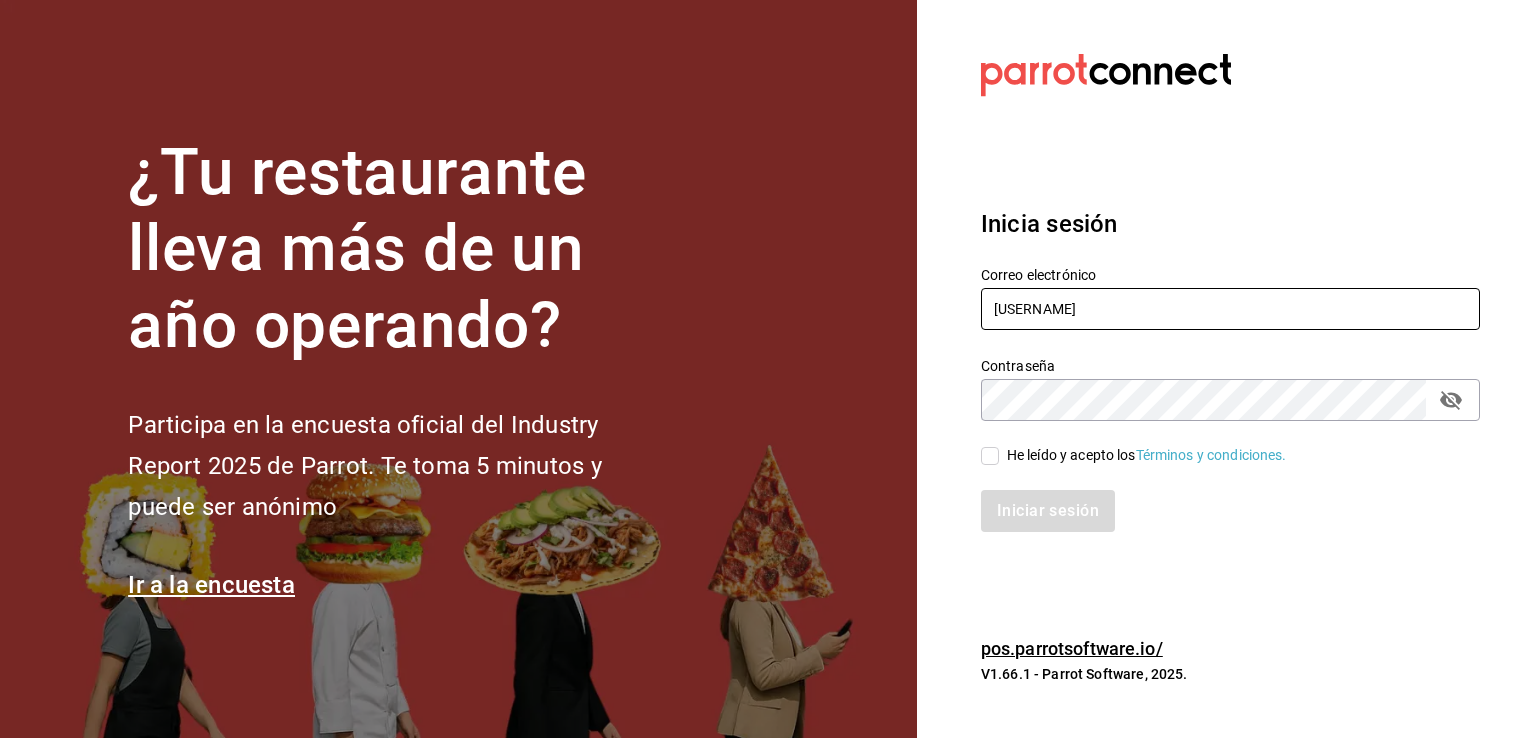 click on "[USERNAME]" at bounding box center (1230, 309) 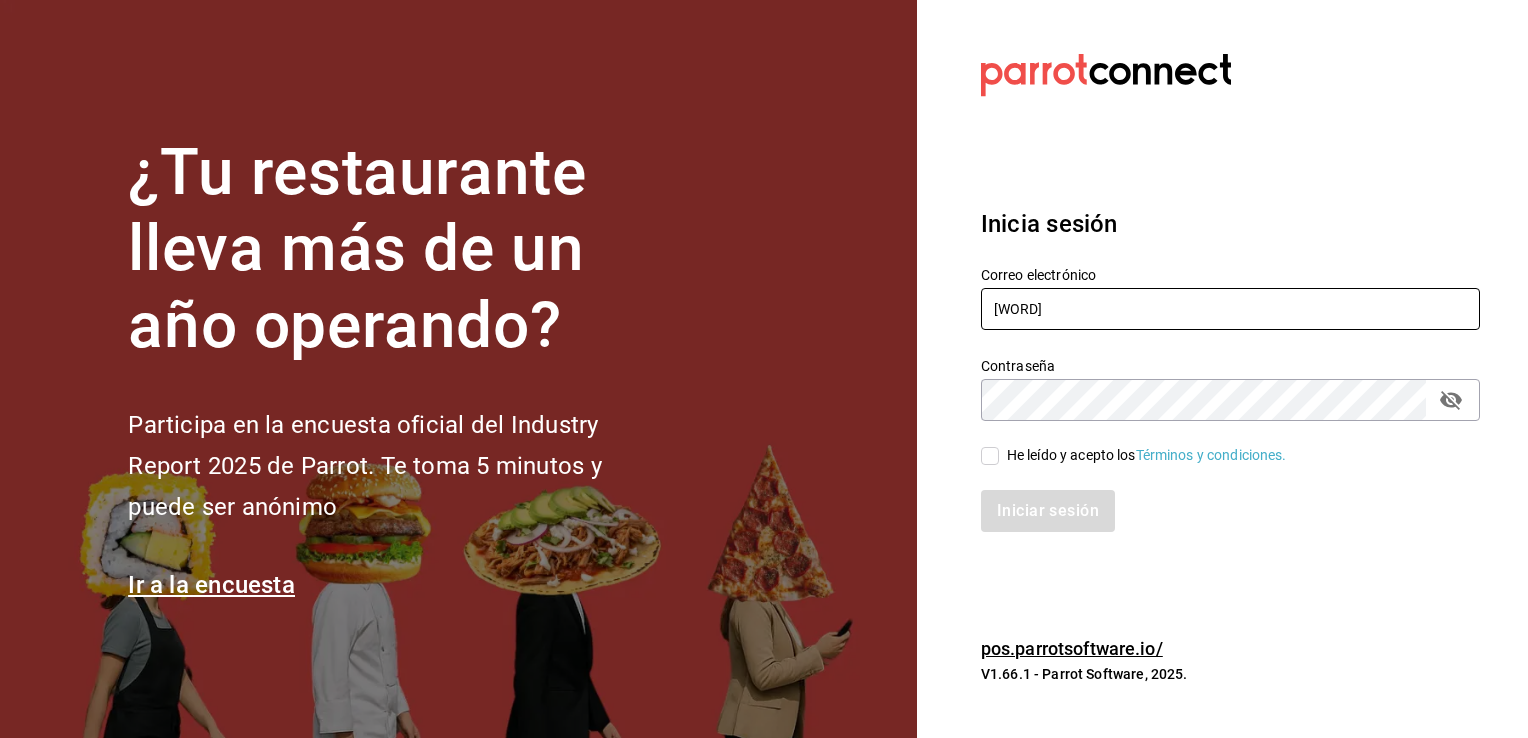 type on "o" 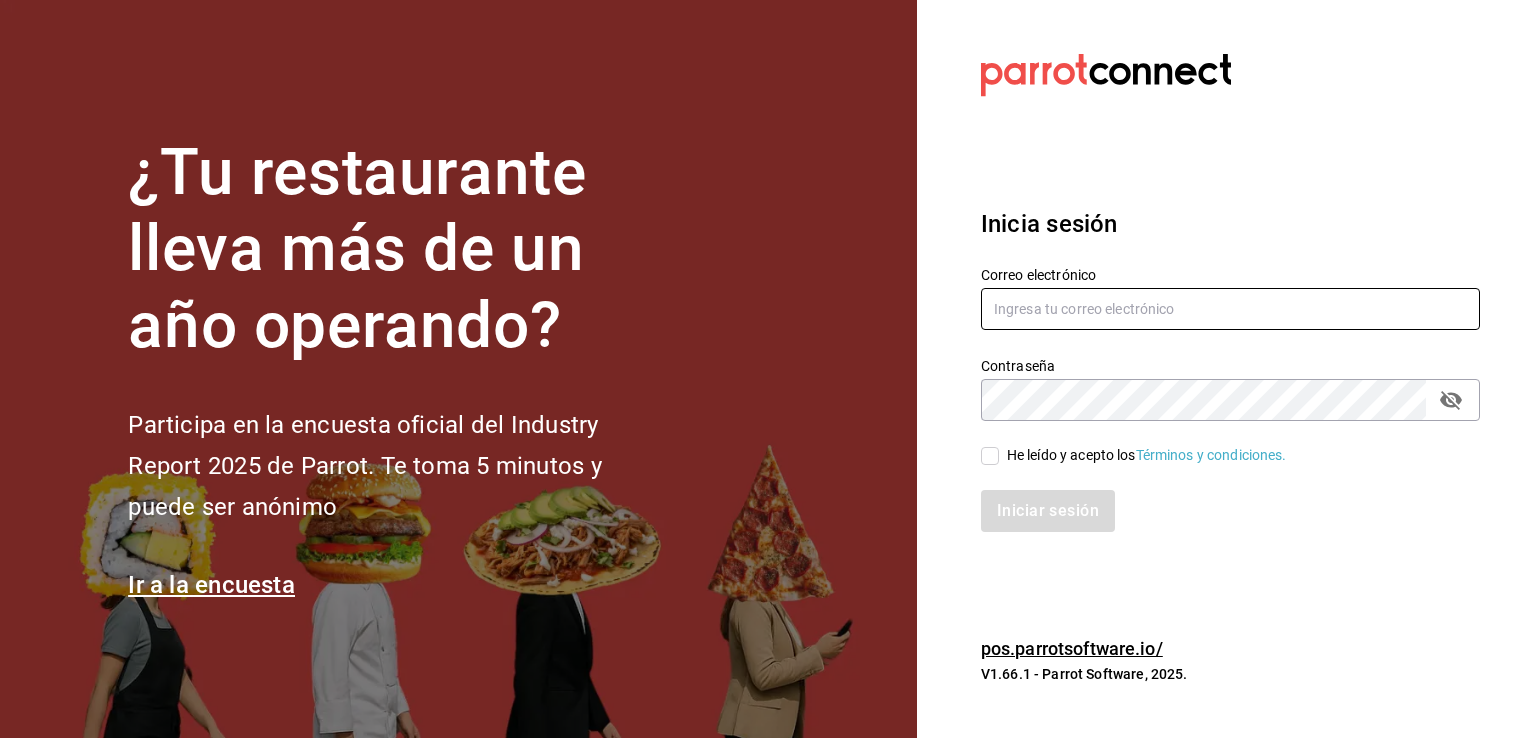 type on "t" 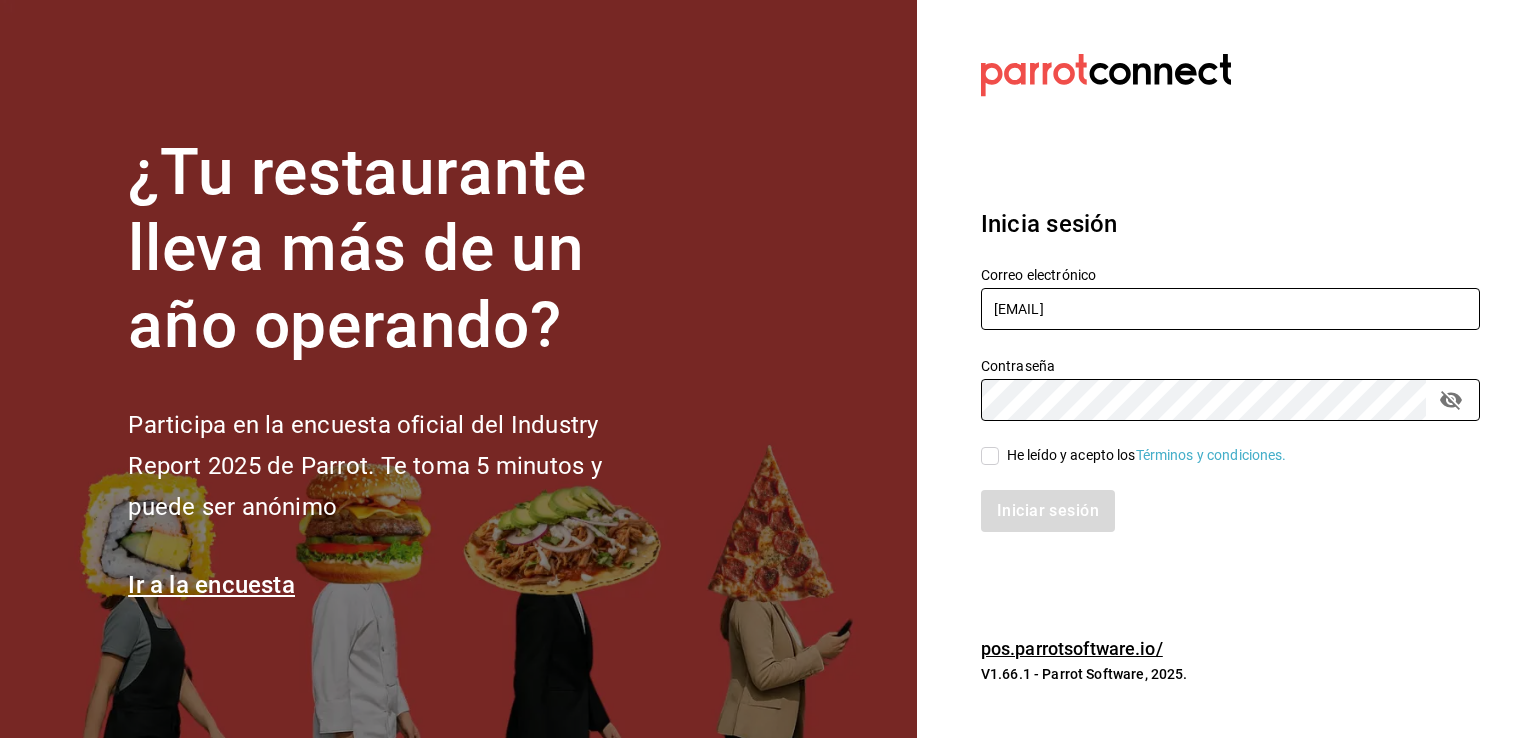click on "[EMAIL]" at bounding box center [1230, 309] 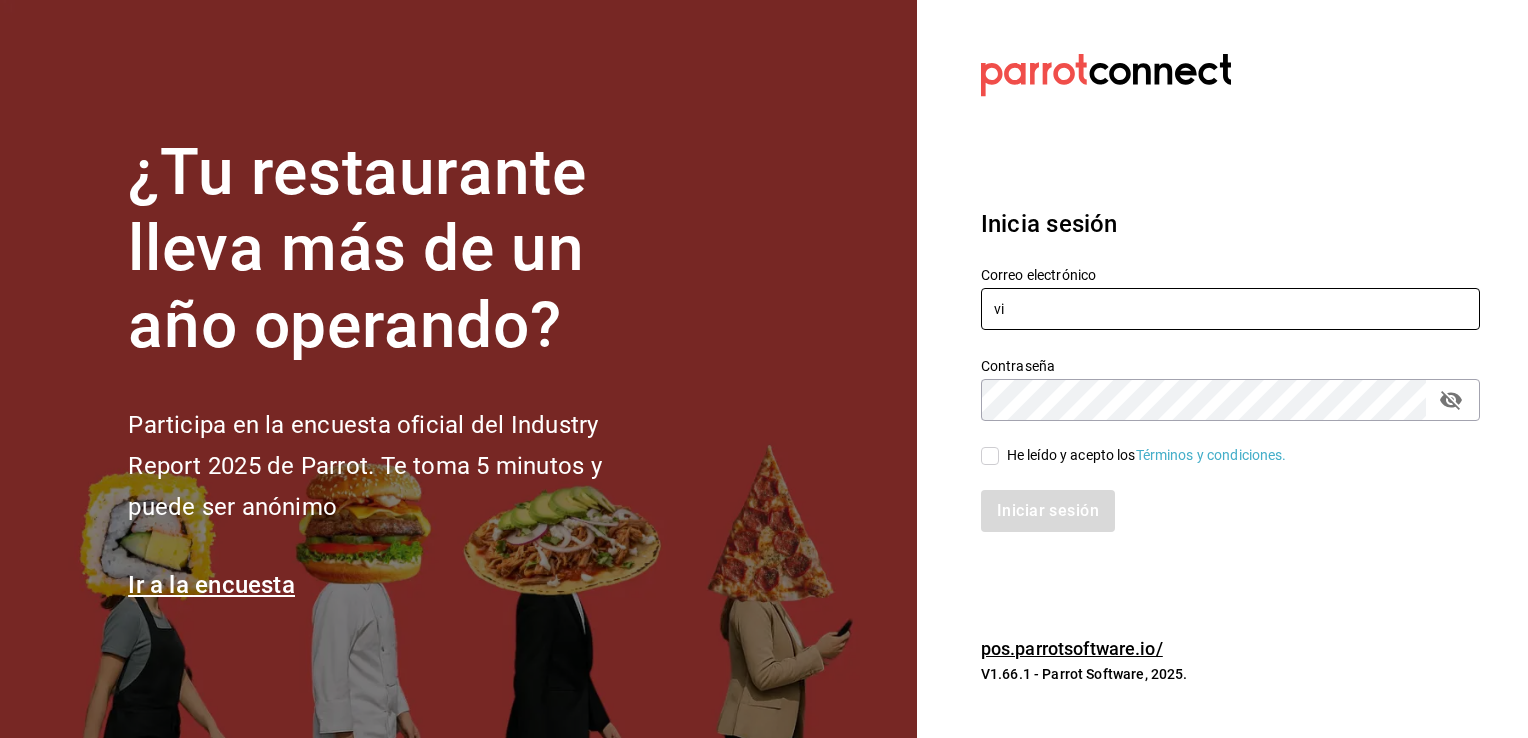 type on "v" 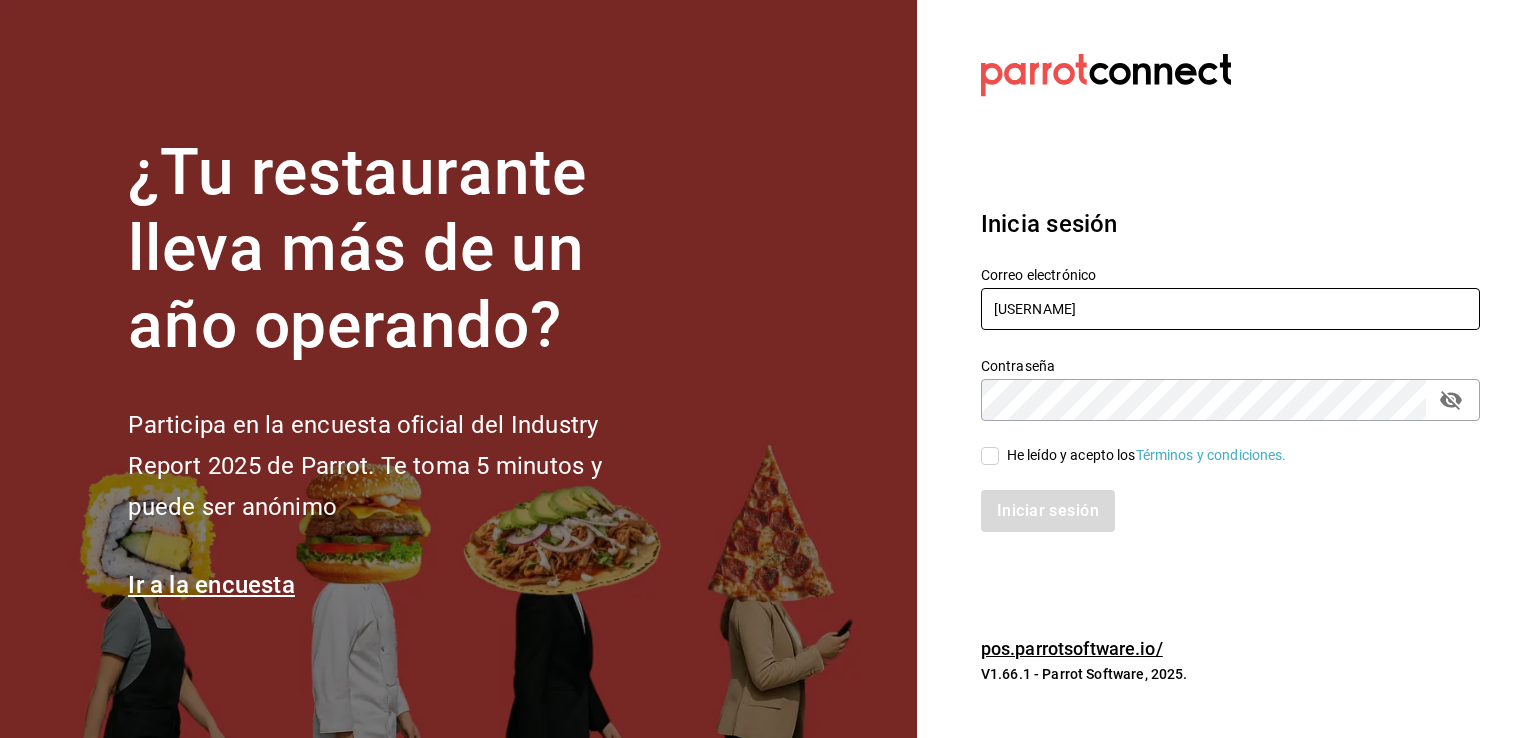 click on "[USERNAME]" at bounding box center (1230, 309) 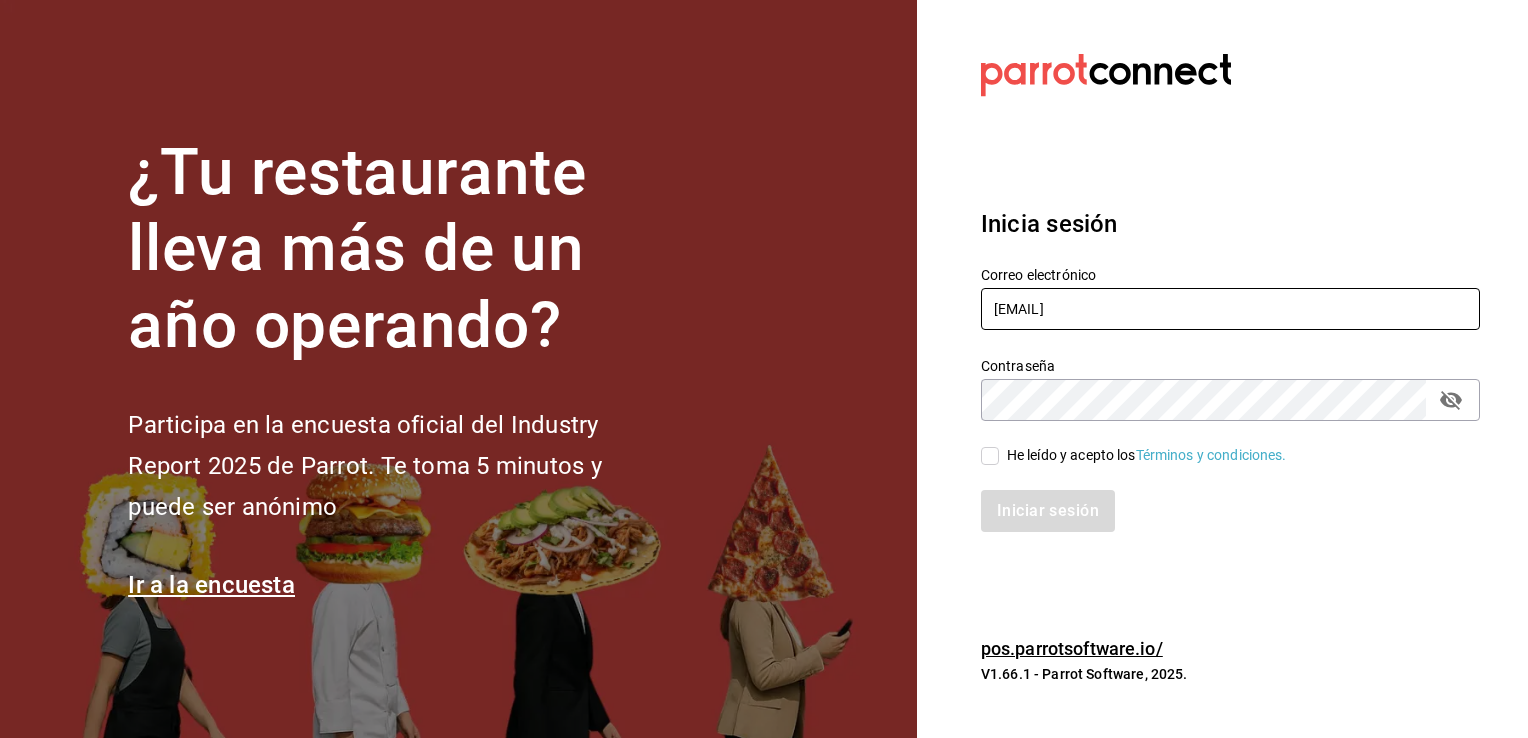 click on "[EMAIL]" at bounding box center (1230, 309) 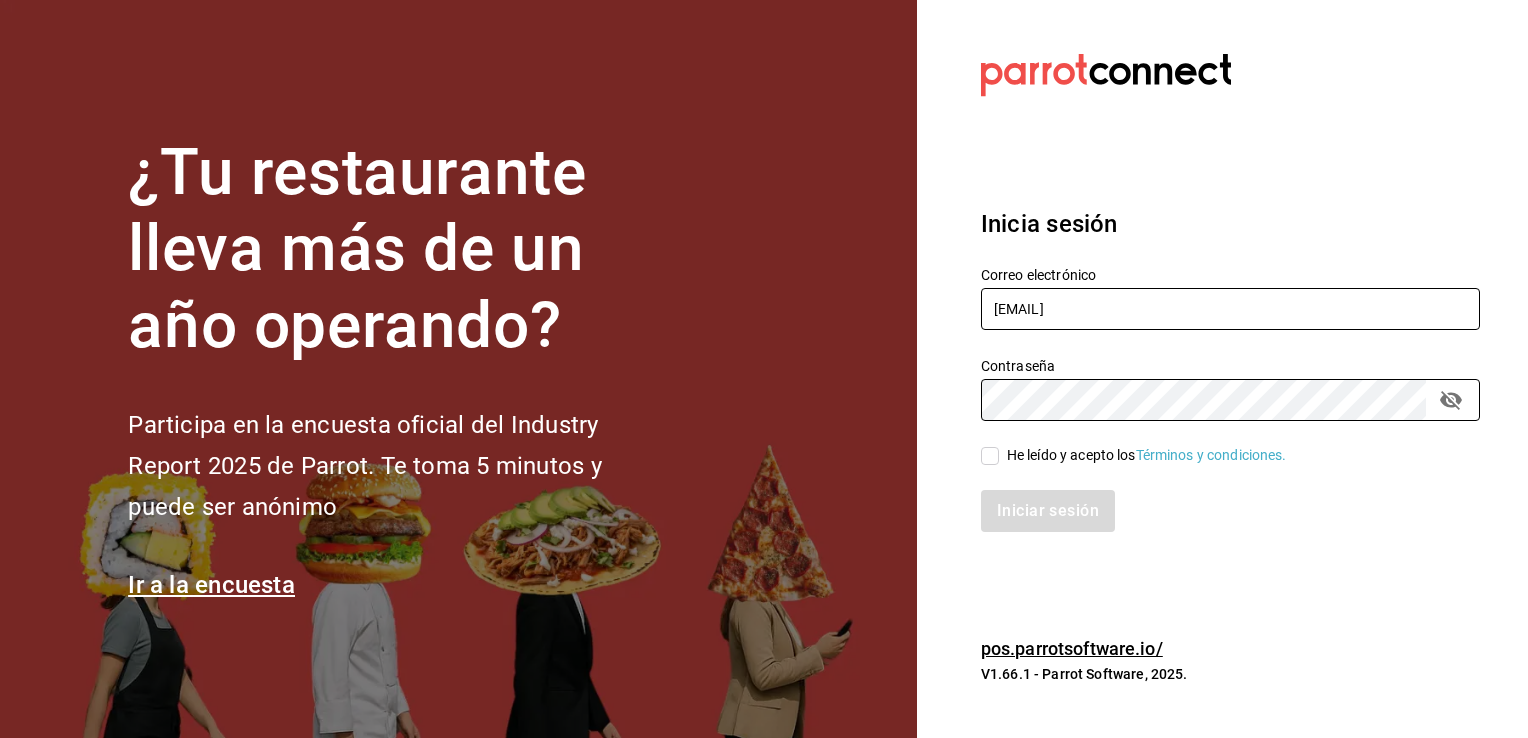 click on "[EMAIL]" at bounding box center (1230, 309) 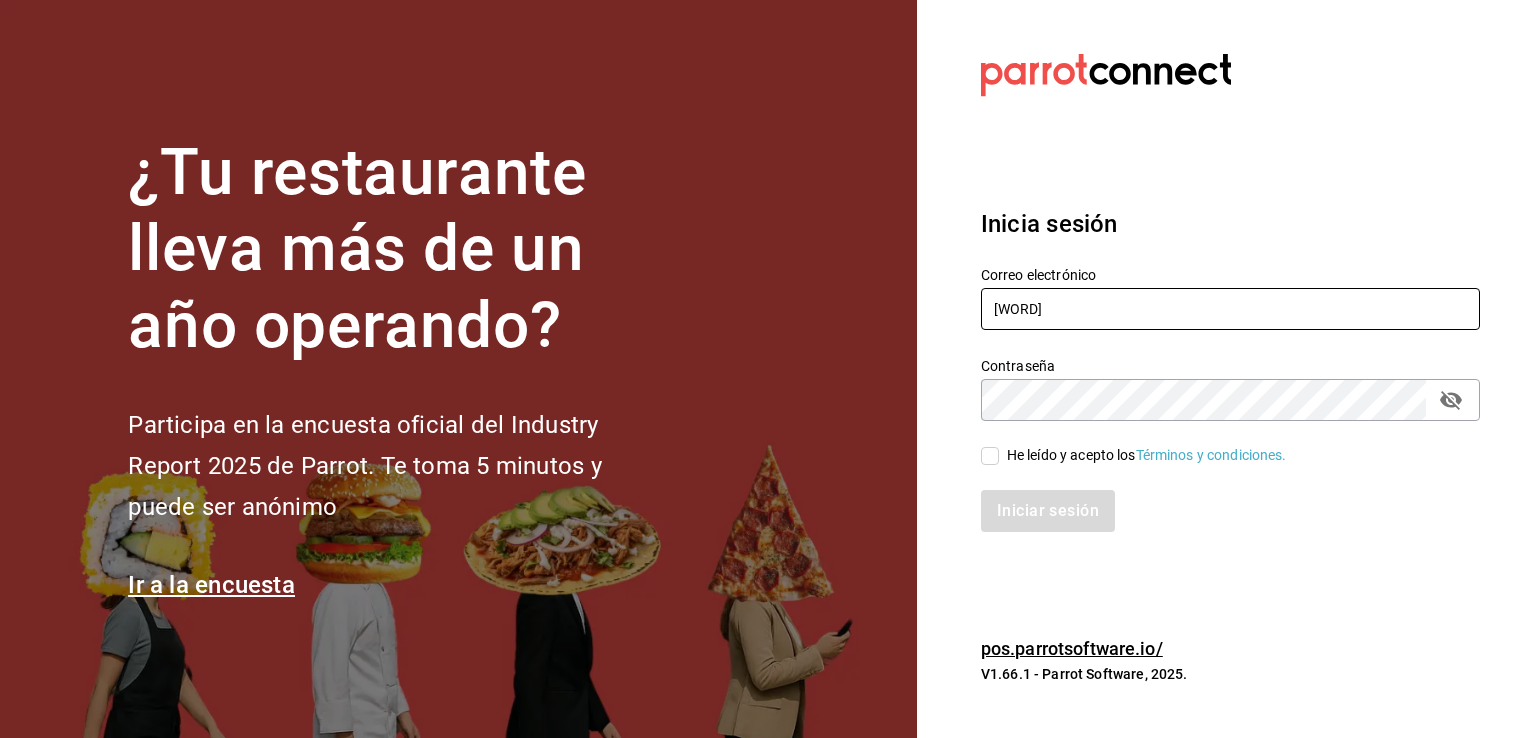type on "o" 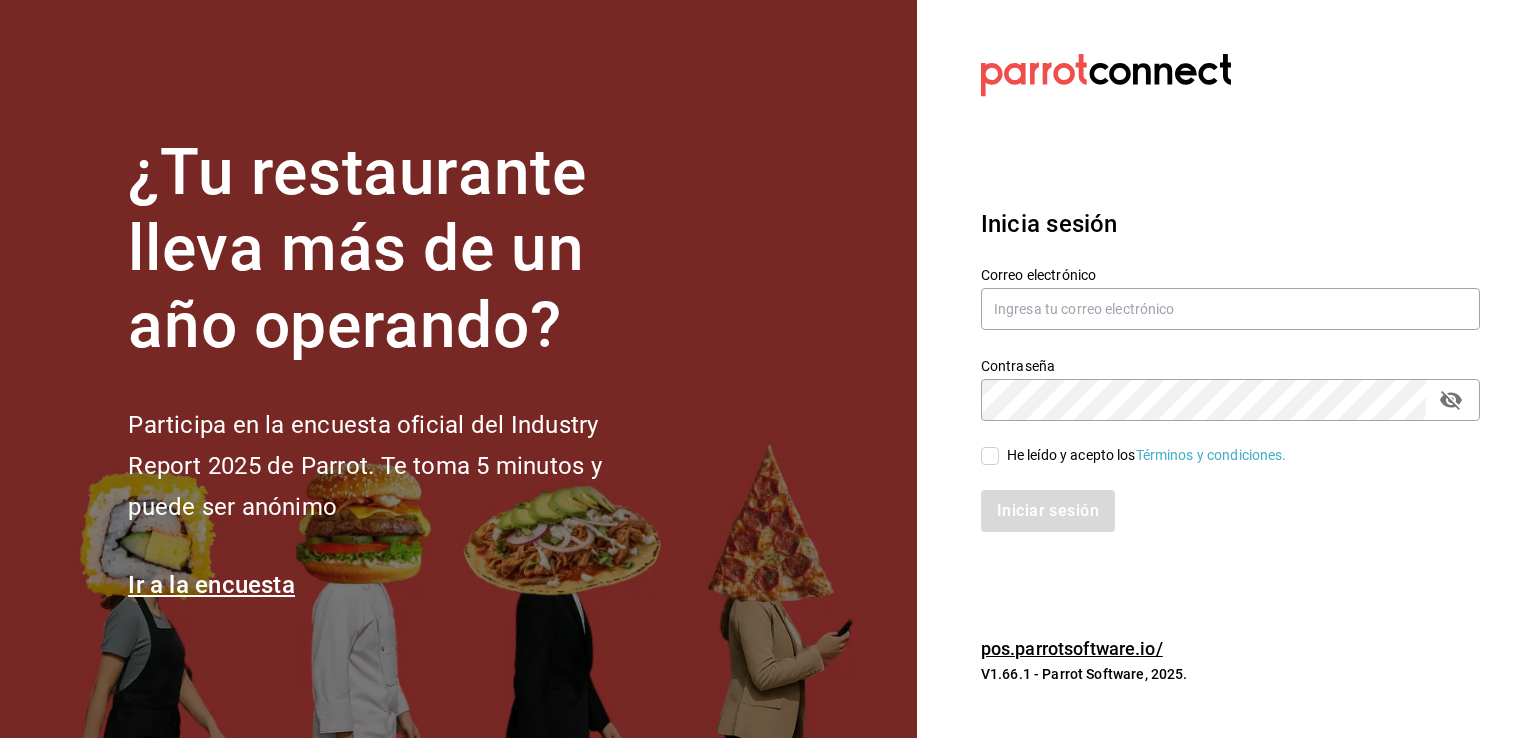 click on "Correo electrónico" at bounding box center [1230, 274] 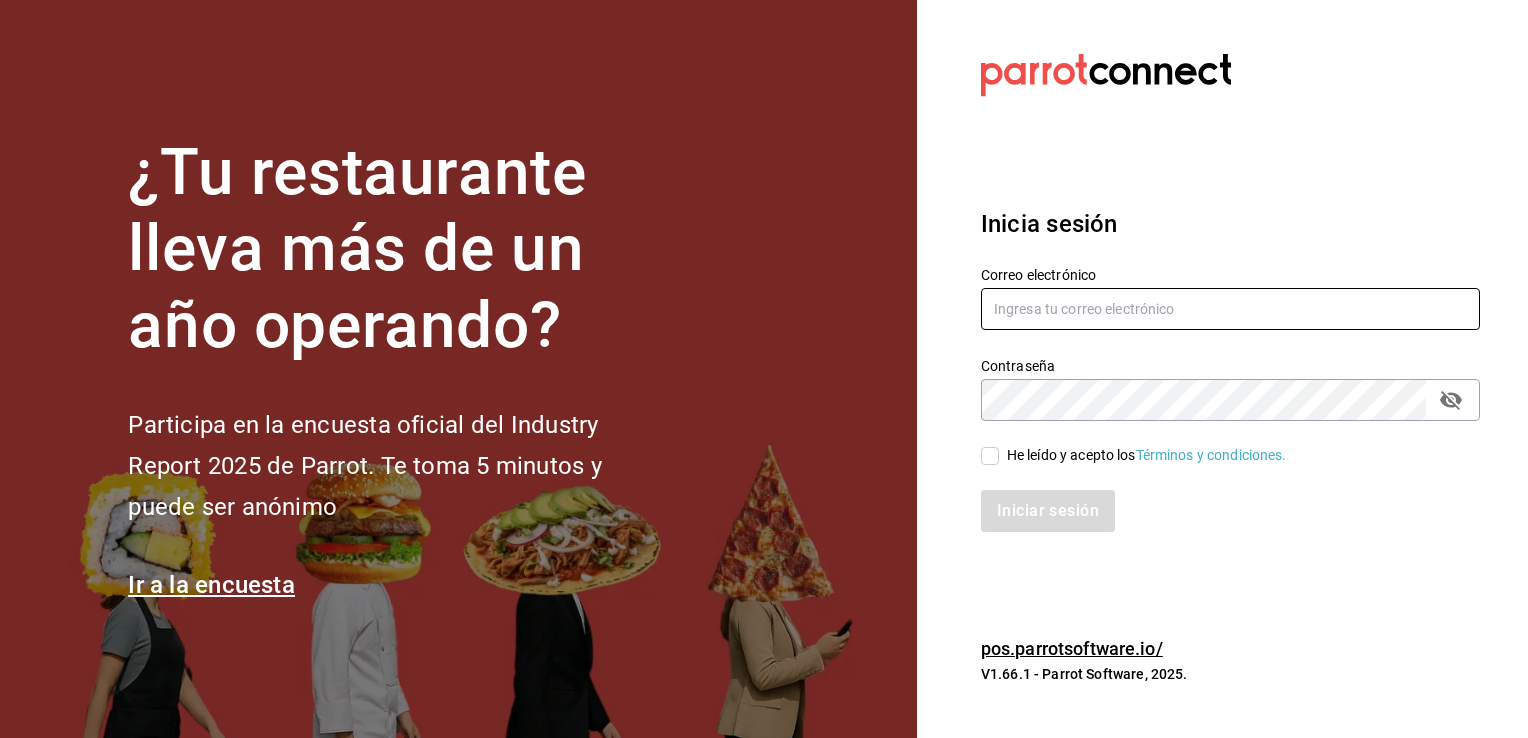 click at bounding box center [1230, 309] 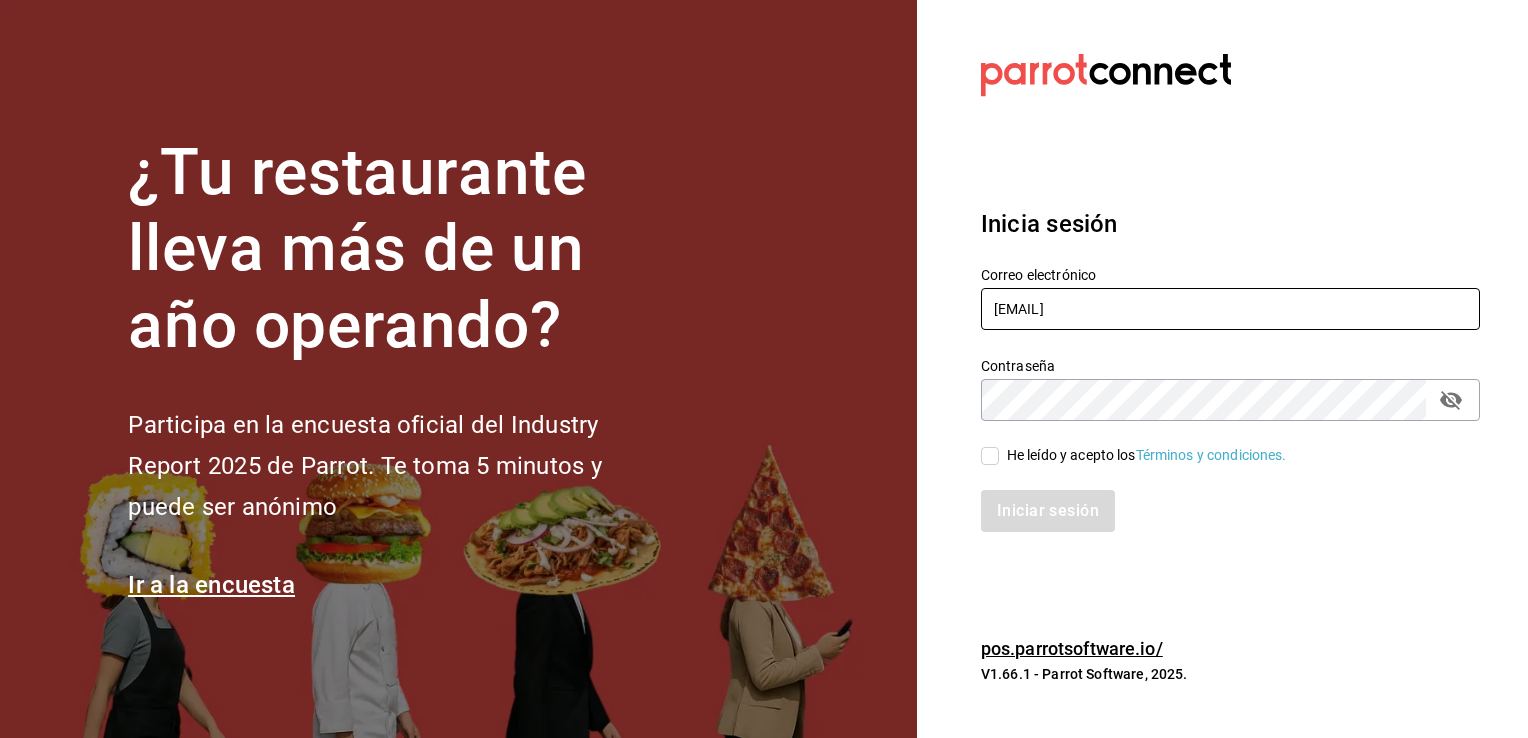 click on "[EMAIL]" at bounding box center (1230, 309) 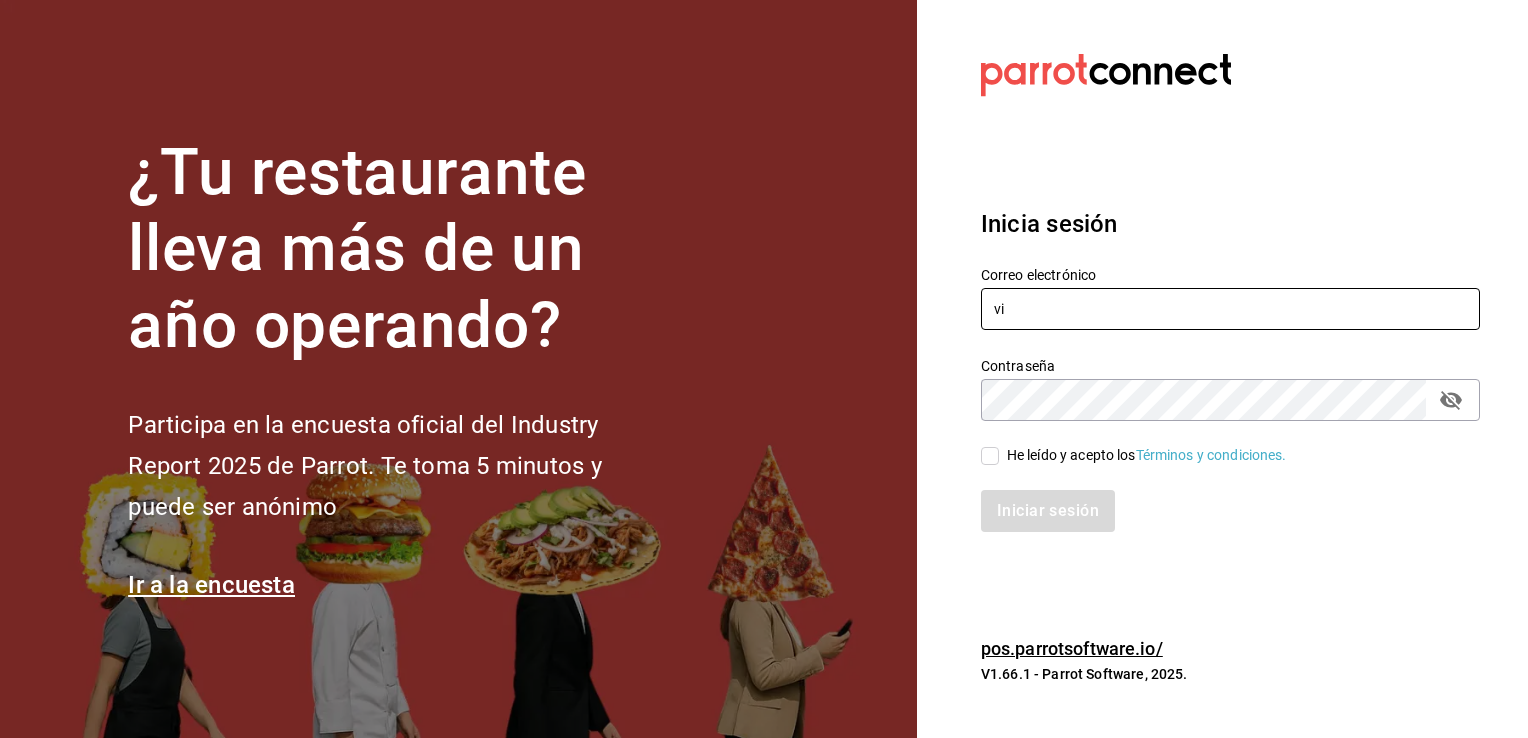 type on "v" 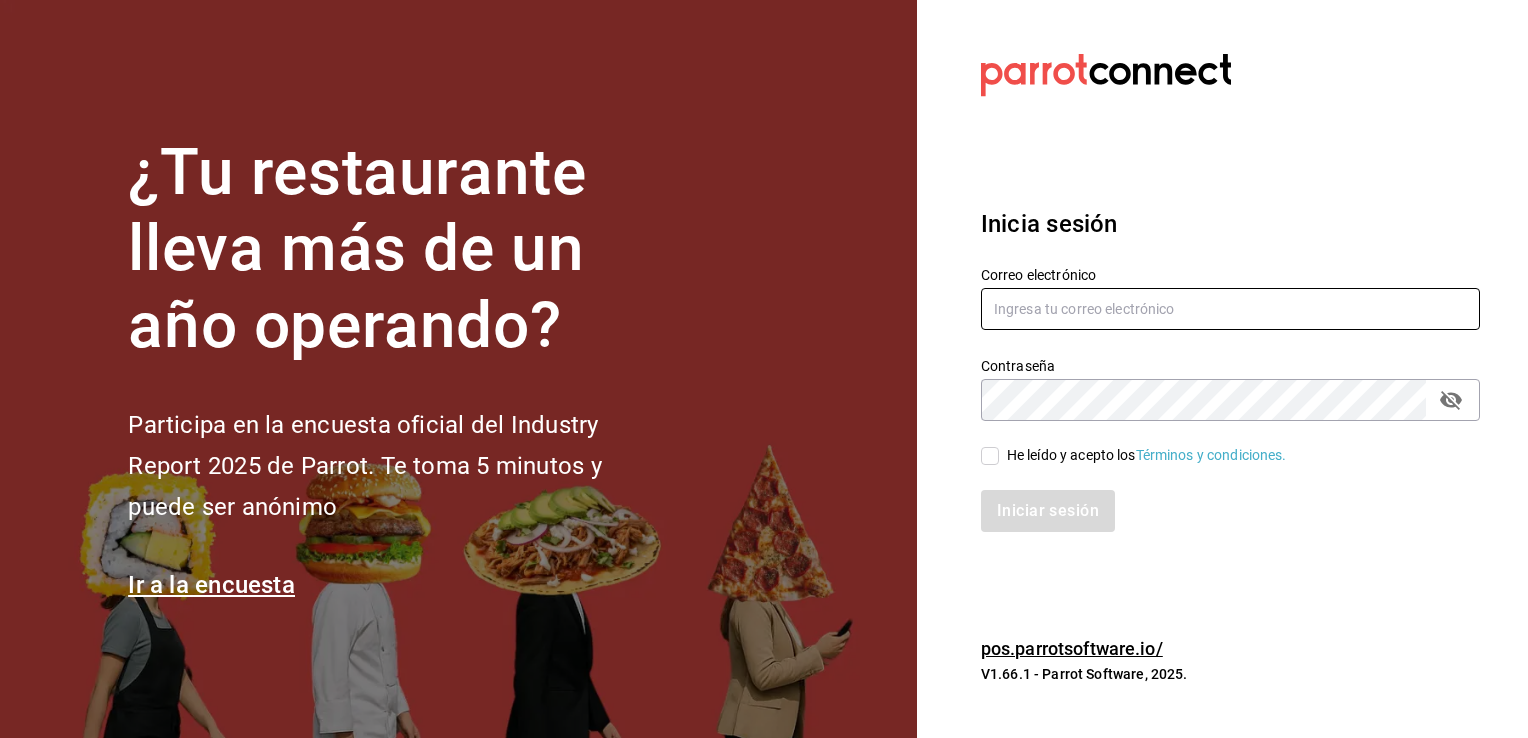click at bounding box center (1230, 309) 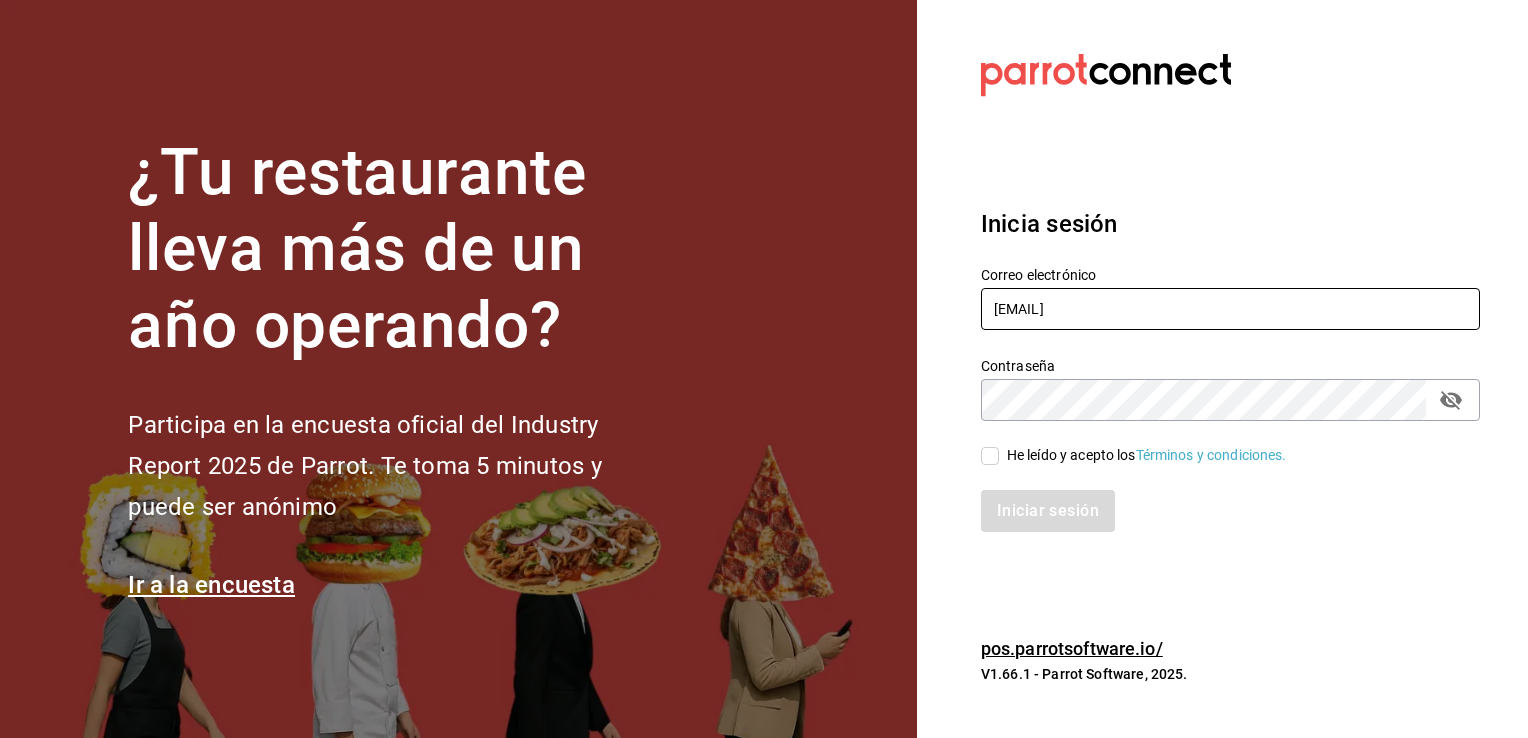 click on "[EMAIL]" at bounding box center (1230, 309) 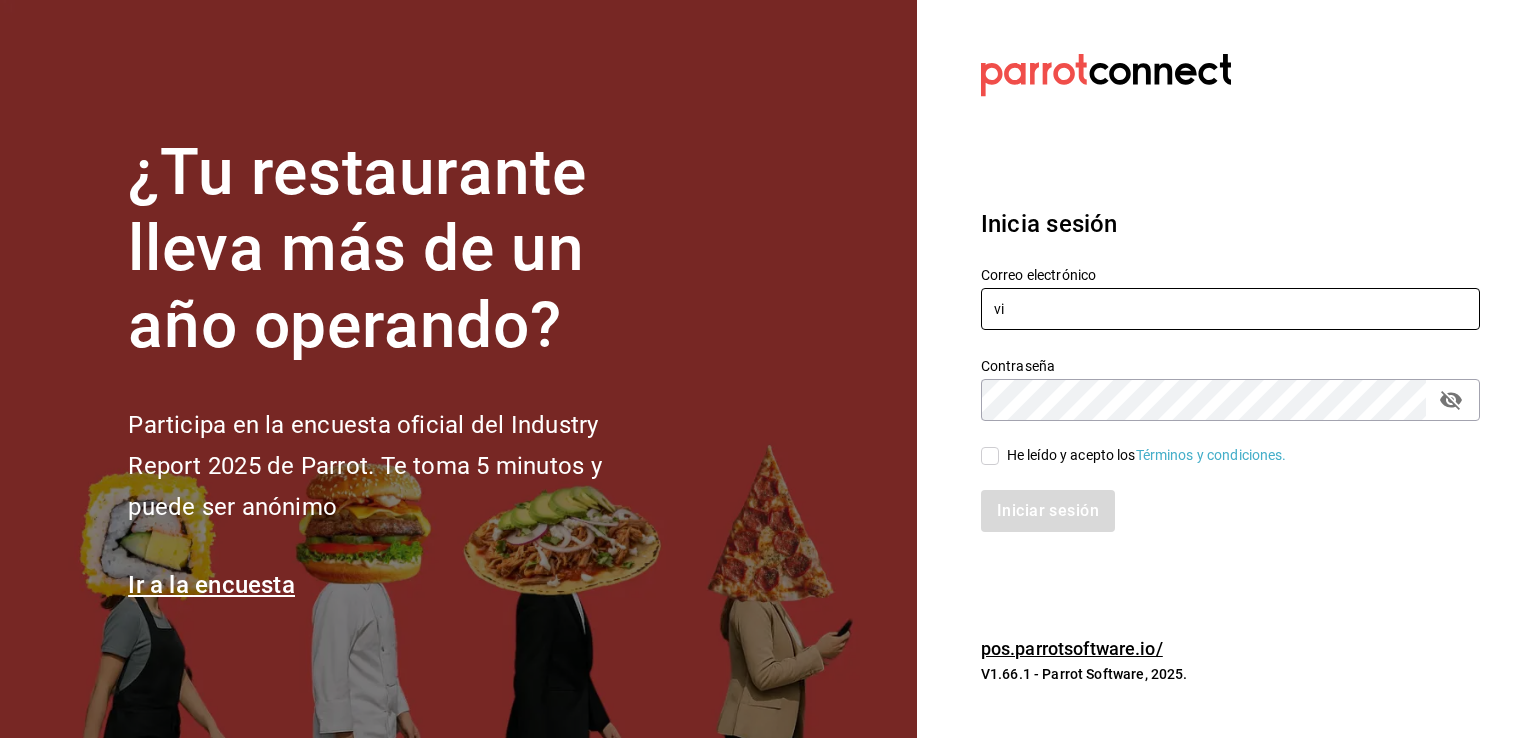 type on "v" 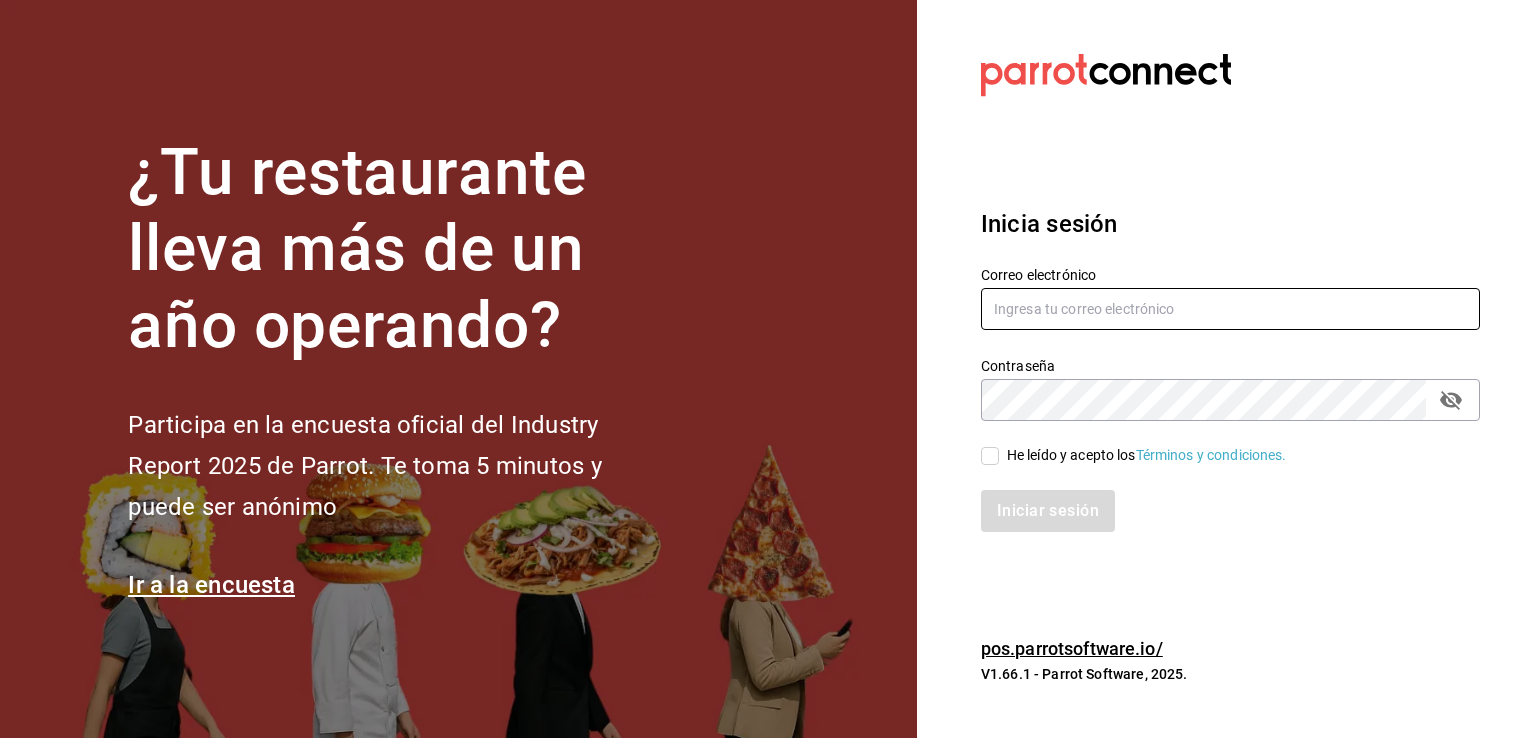 click at bounding box center (1230, 309) 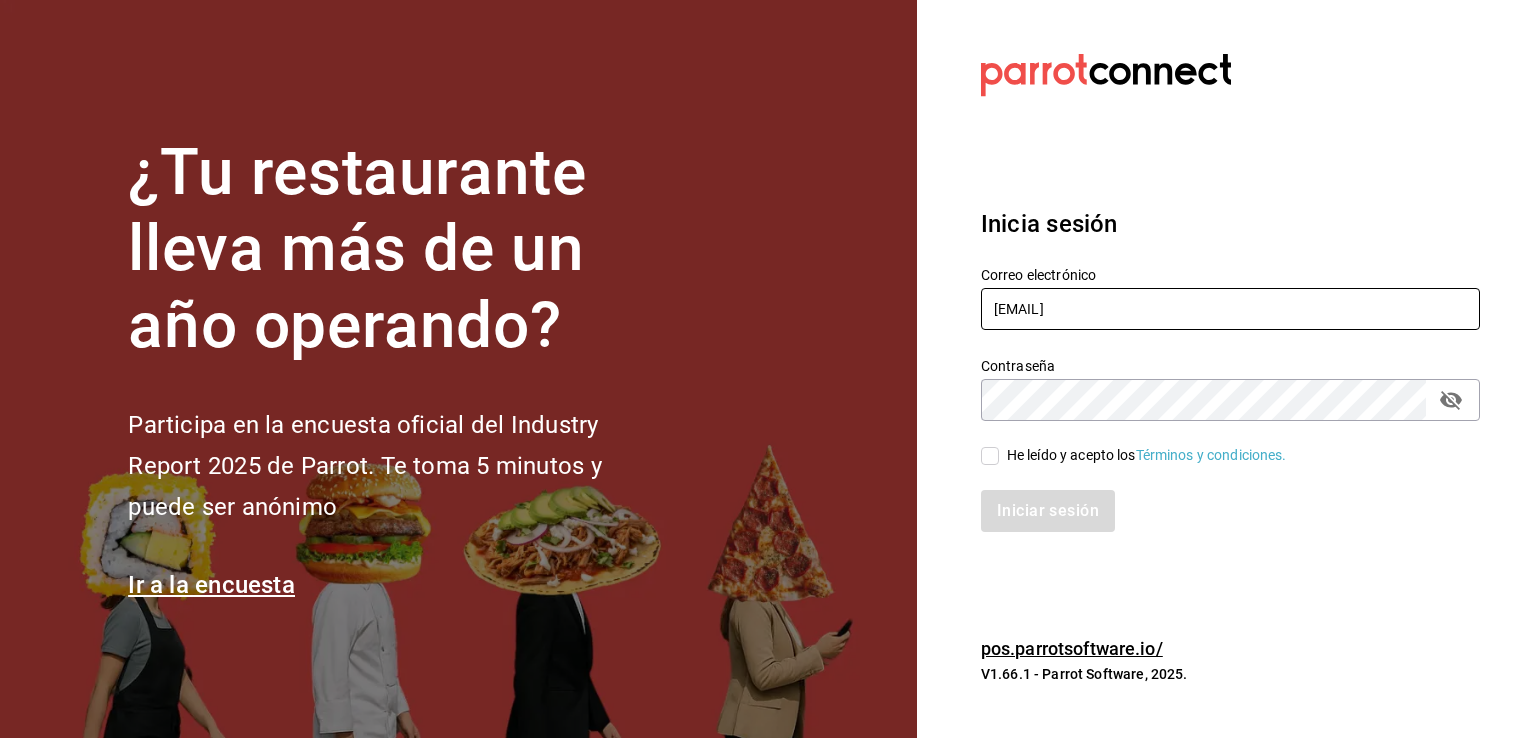 click on "[EMAIL]" at bounding box center [1230, 309] 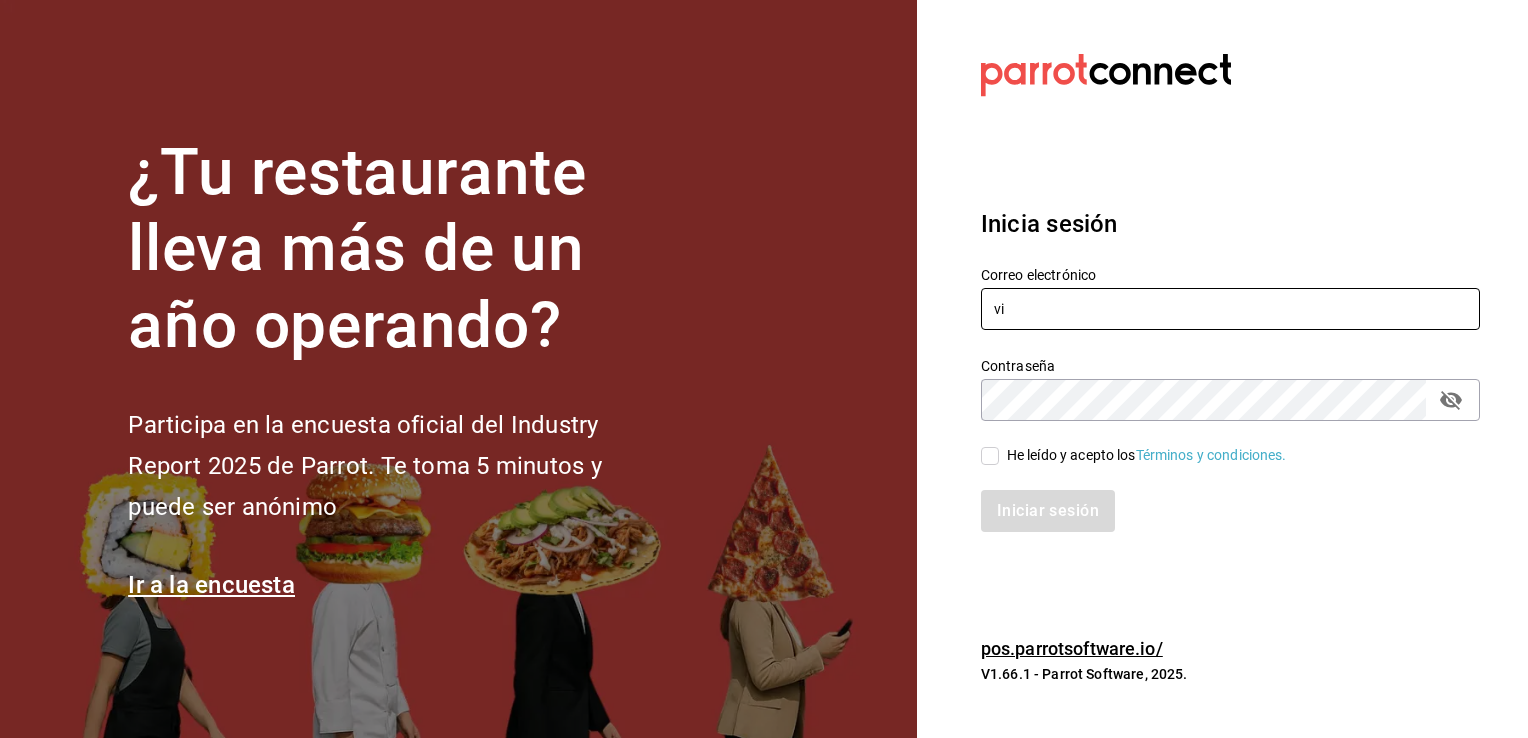 type on "v" 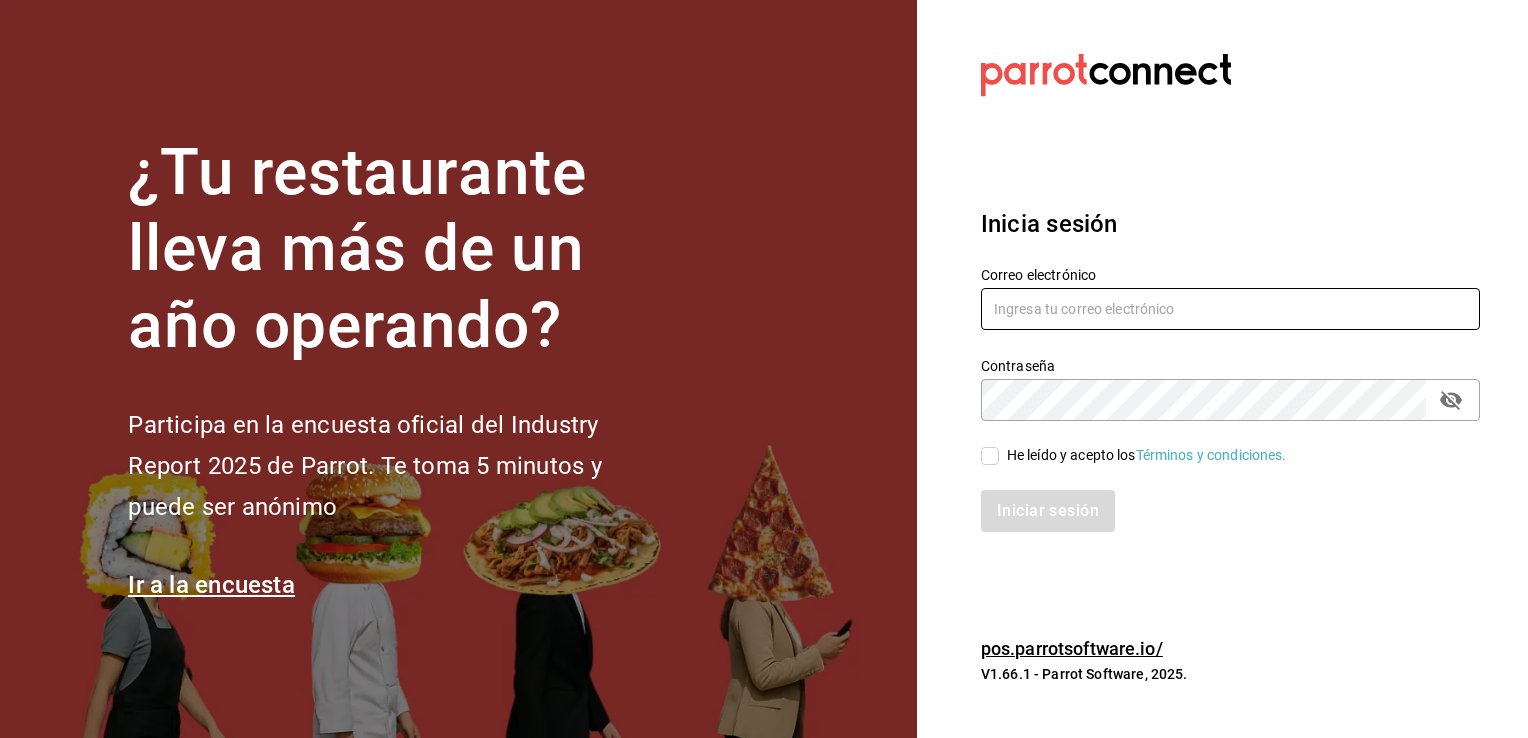 click at bounding box center (1230, 309) 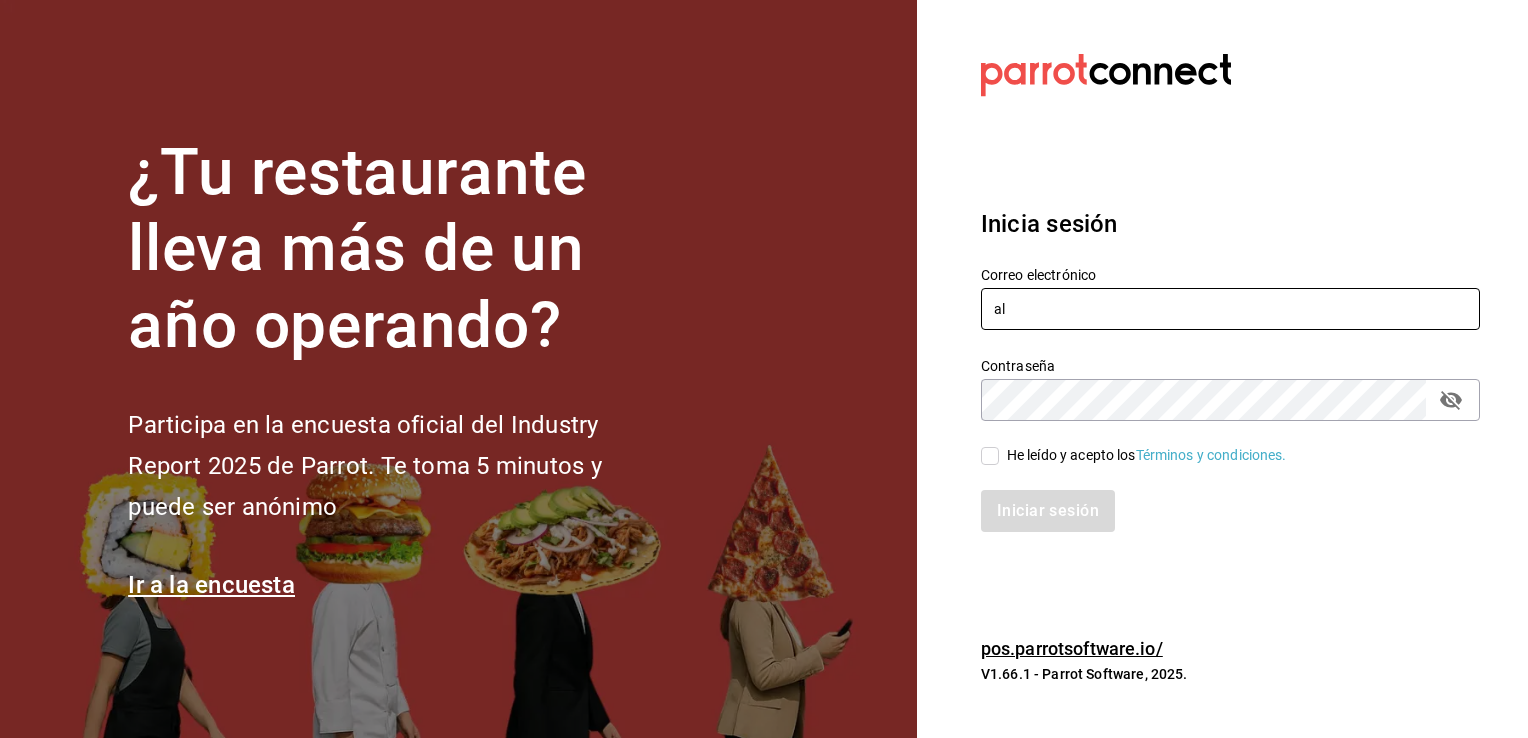 type on "a" 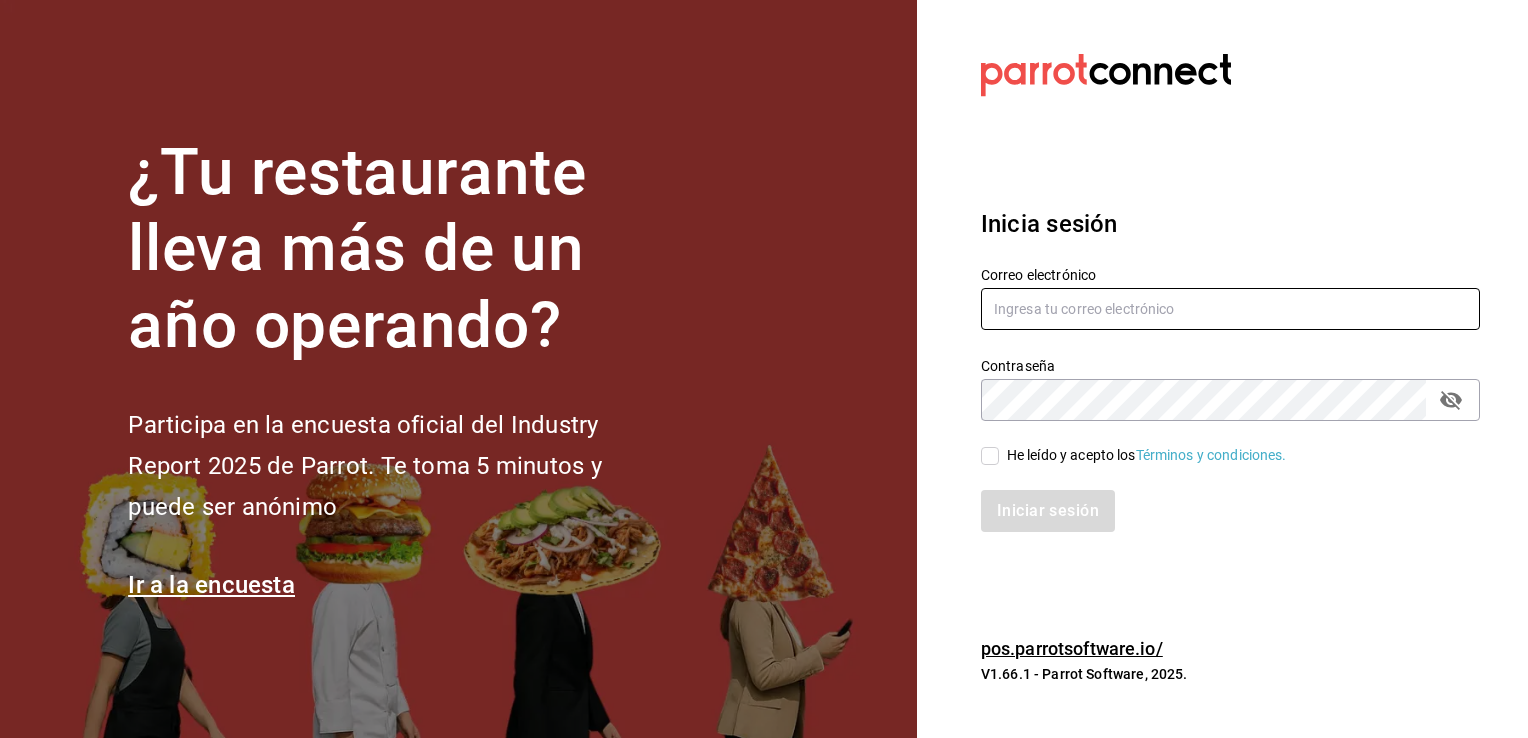 click at bounding box center [1230, 309] 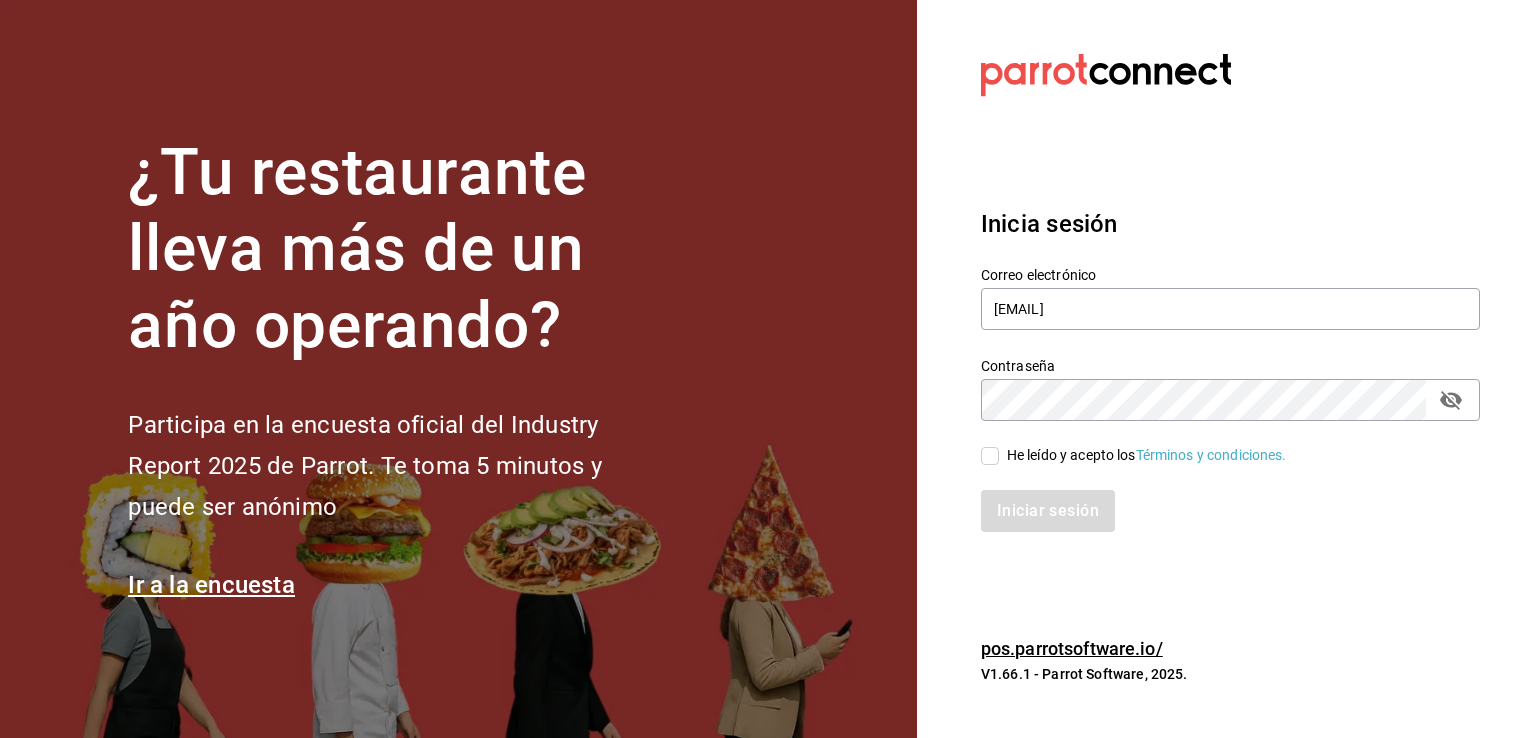 click on "He leído y acepto los  Términos y condiciones." at bounding box center [990, 456] 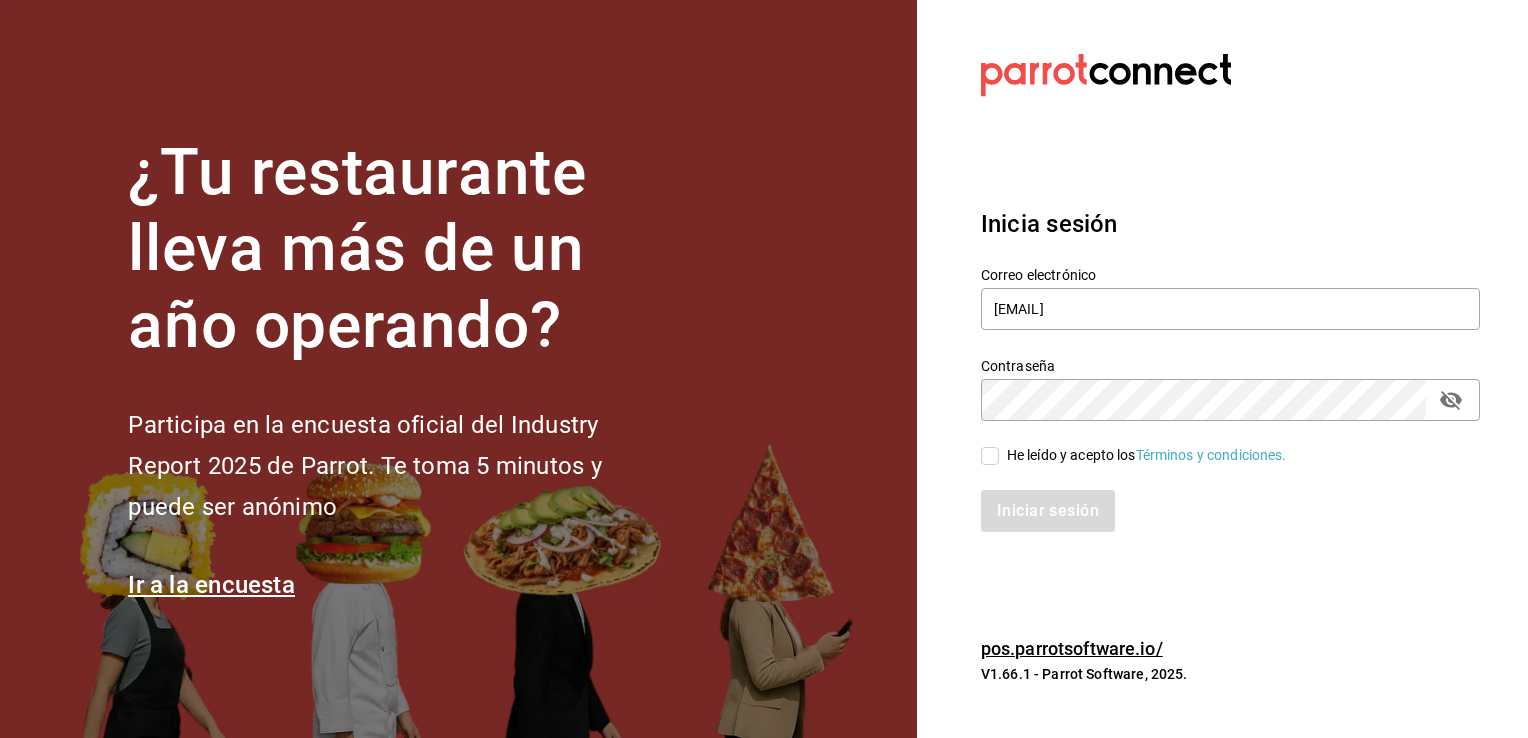 checkbox on "true" 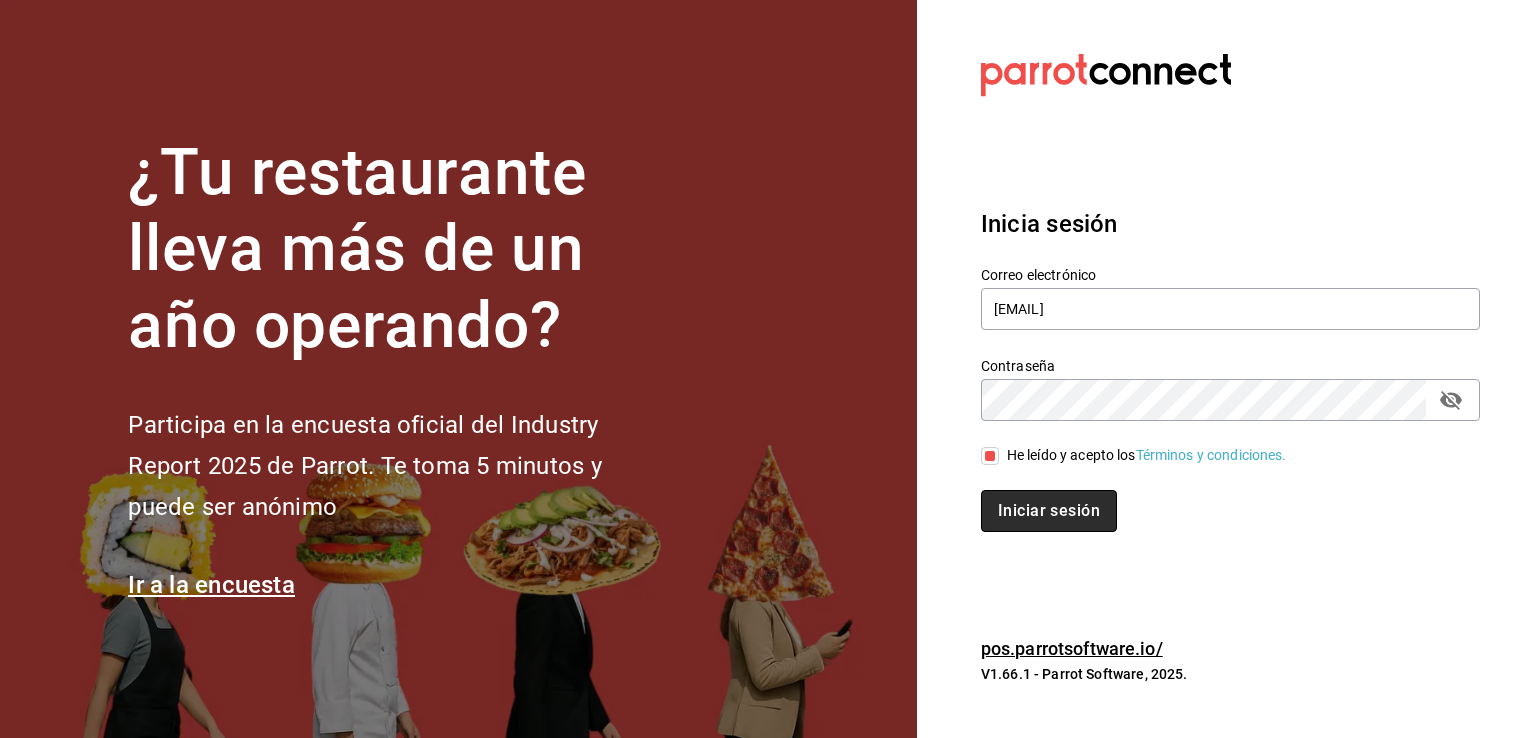 click on "Iniciar sesión" at bounding box center (1049, 511) 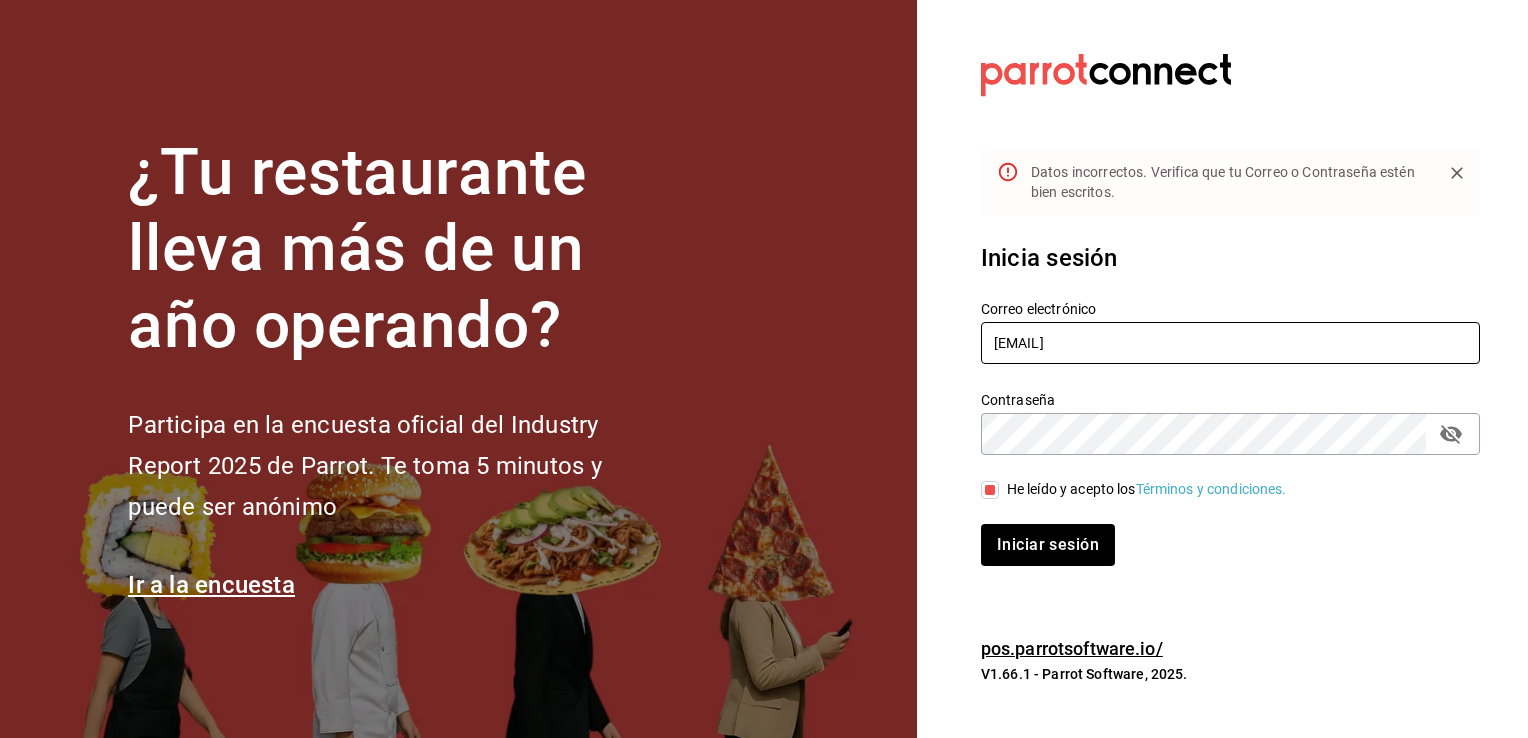 drag, startPoint x: 1163, startPoint y: 335, endPoint x: 1220, endPoint y: 354, distance: 60.083275 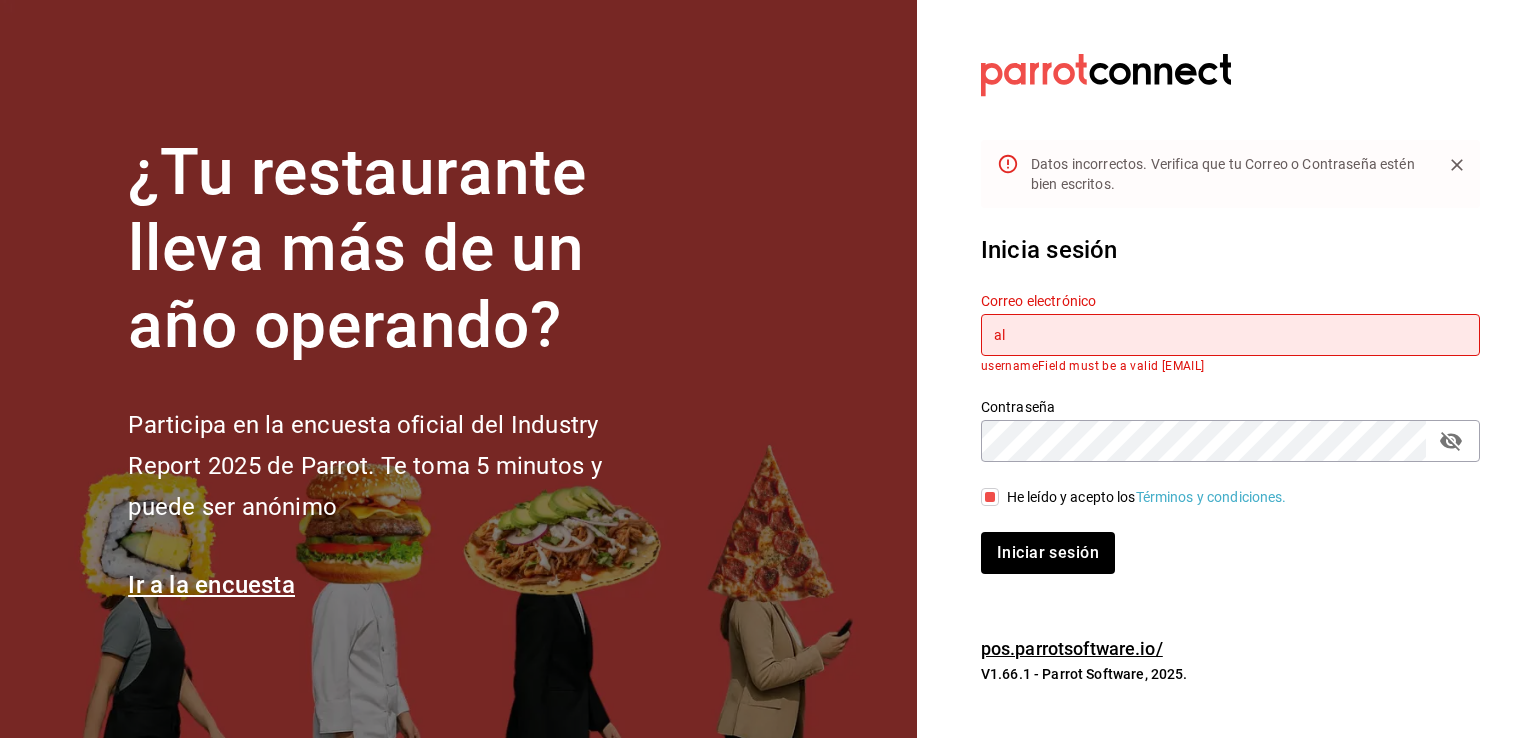 type on "a" 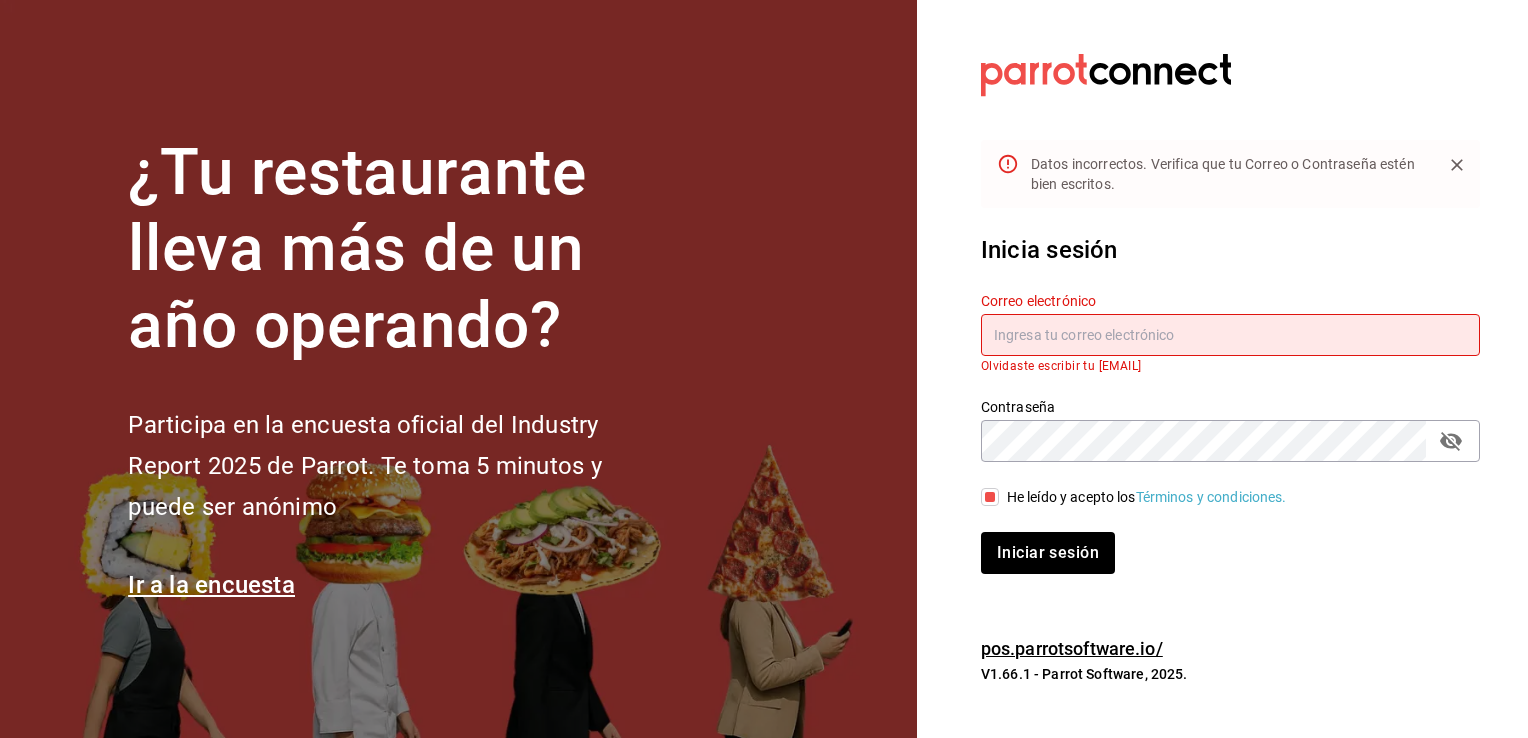 type 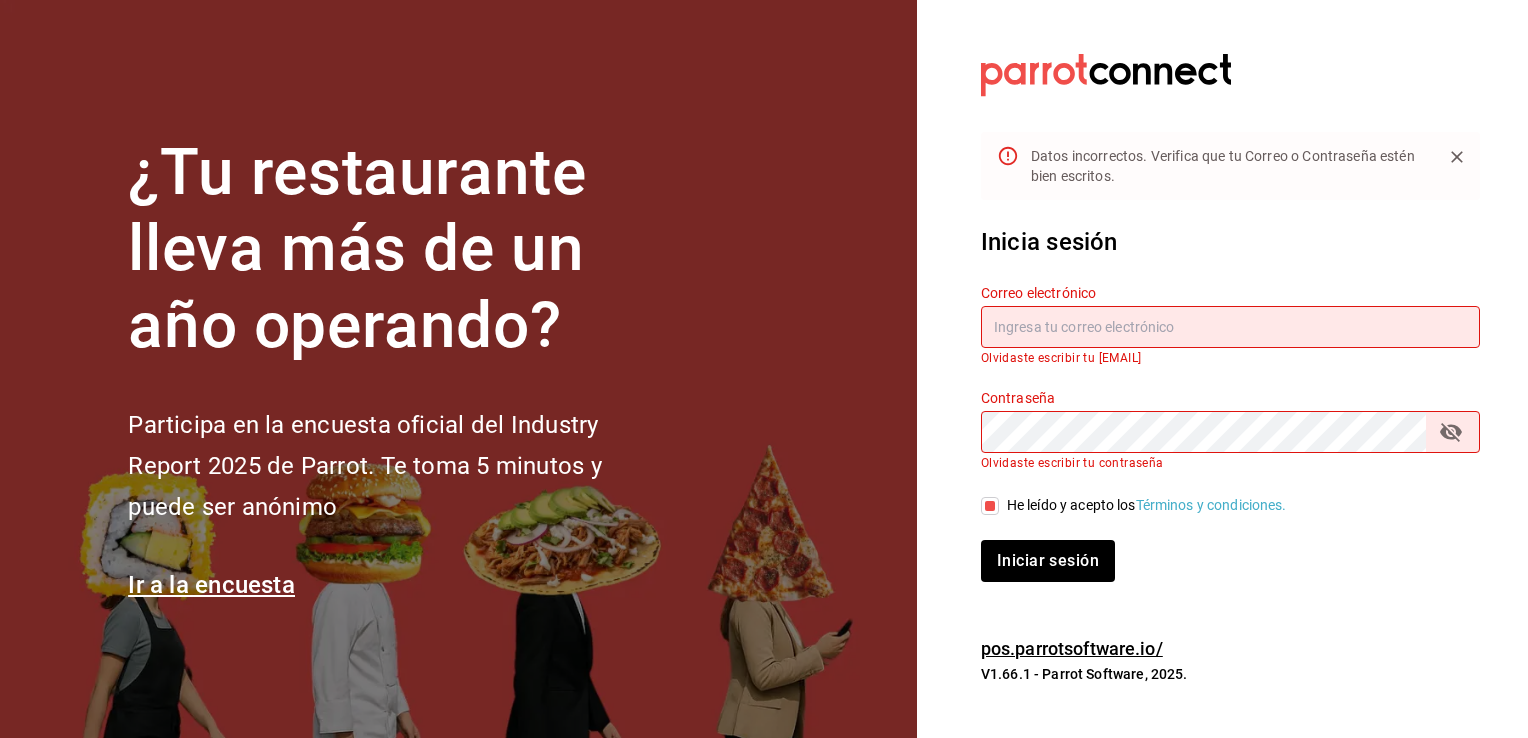 click on "He leído y acepto los  Términos y condiciones." at bounding box center [990, 506] 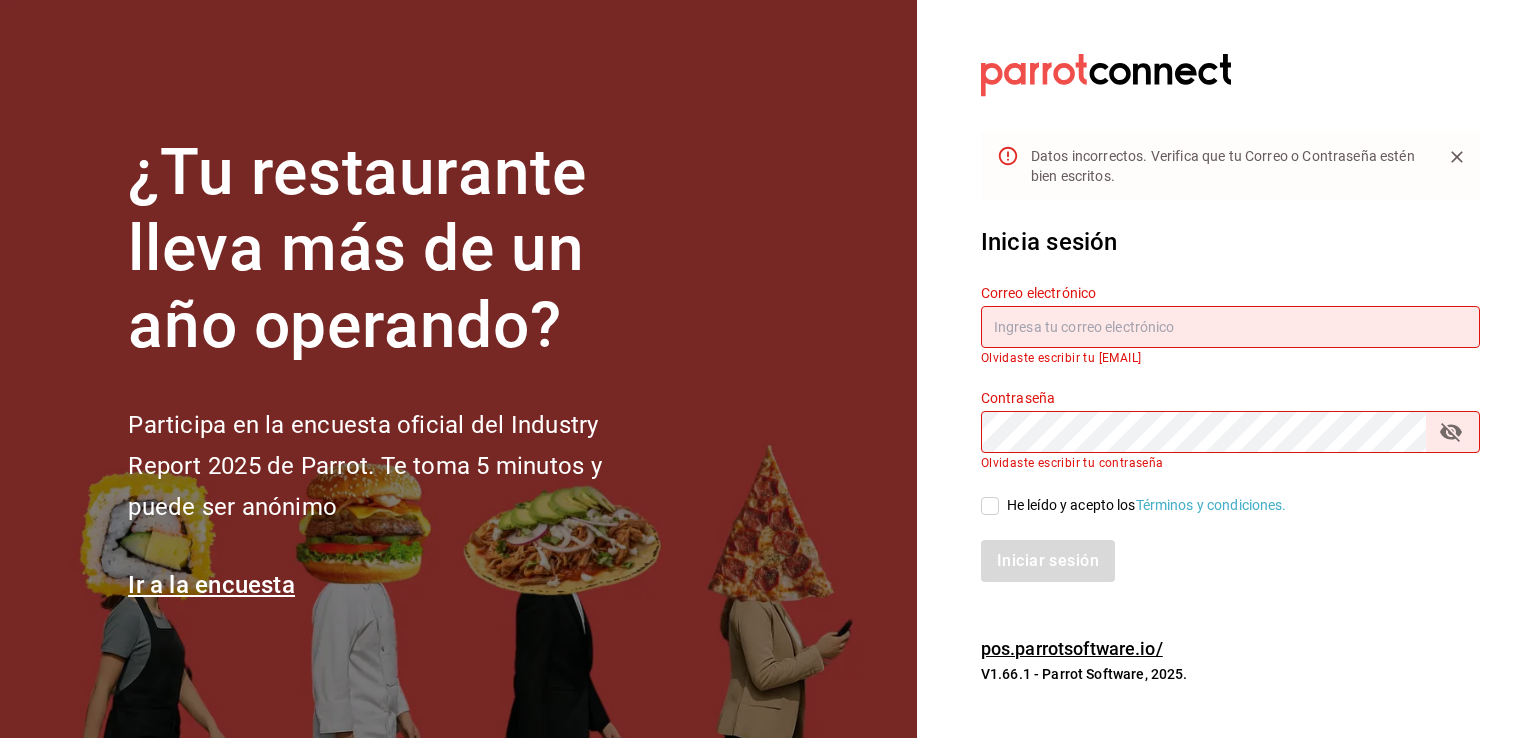 click on "Datos incorrectos. Verifica que tu Correo o Contraseña estén bien escritos. Inicia sesión Correo electrónico Olvidaste escribir tu [EMAIL] Contraseña Contraseña He leído y acepto los Términos y condiciones. Iniciar sesión pos.parrotsoftware.io/ V1.66.1 - Parrot Software, 2025." at bounding box center (1222, 369) 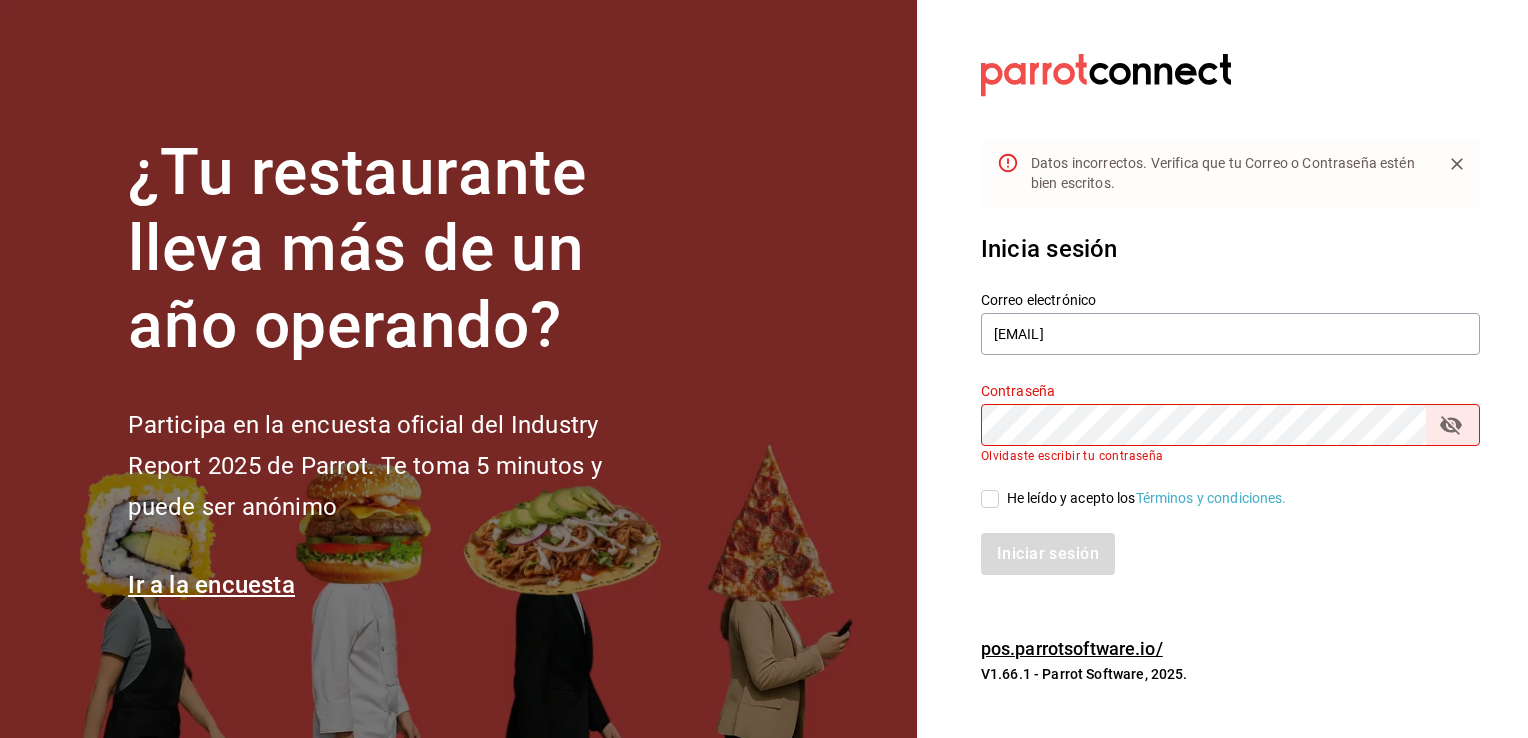 click 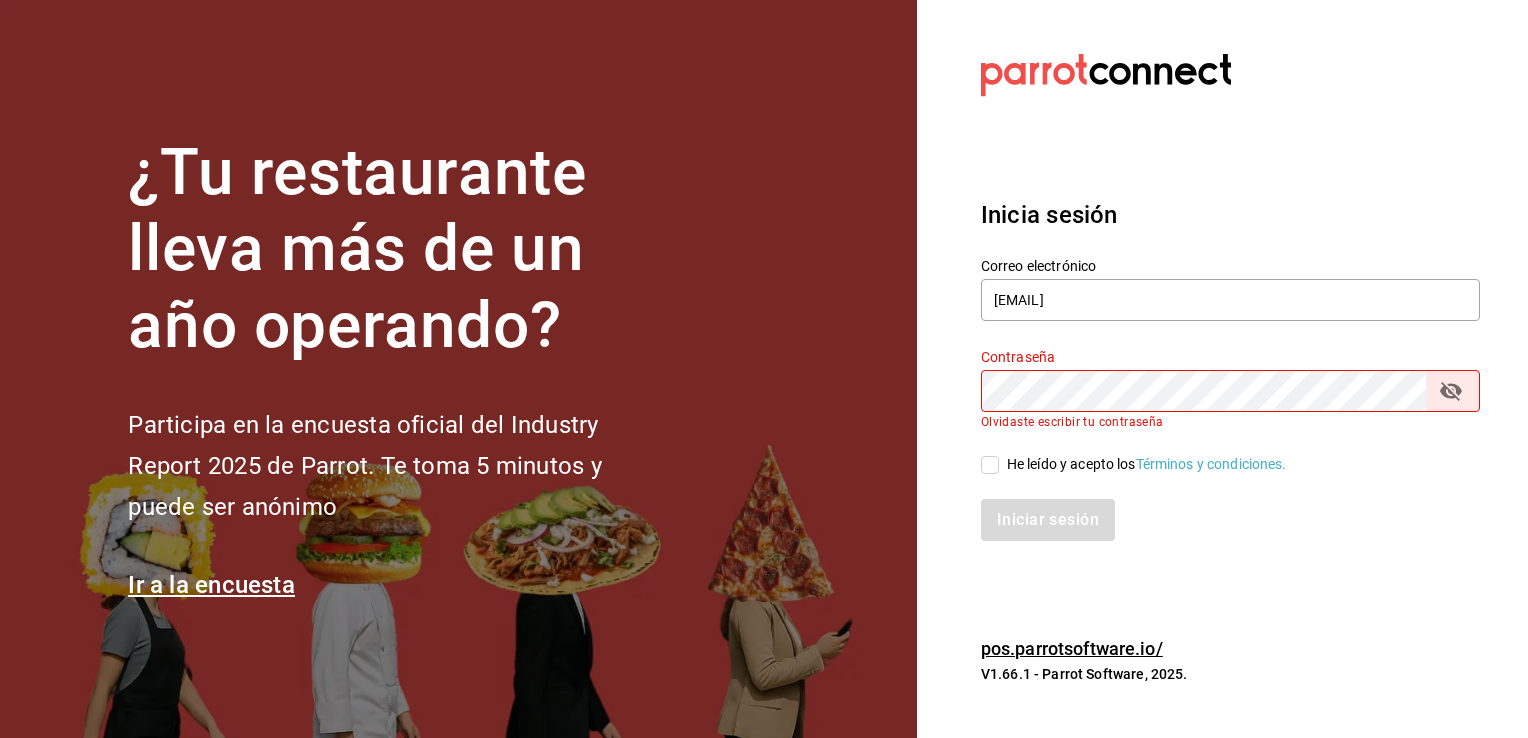 click on "Datos incorrectos. Verifica que tu Correo o Contraseña estén bien escritos. Inicia sesión Correo electrónico [EMAIL] Contraseña Contraseña Olvidaste escribir tu contraseña He leído y acepto los Términos y condiciones. Iniciar sesión pos.parrotsoftware.io/ V1.66.1 - Parrot Software, 2025." at bounding box center [1222, 369] 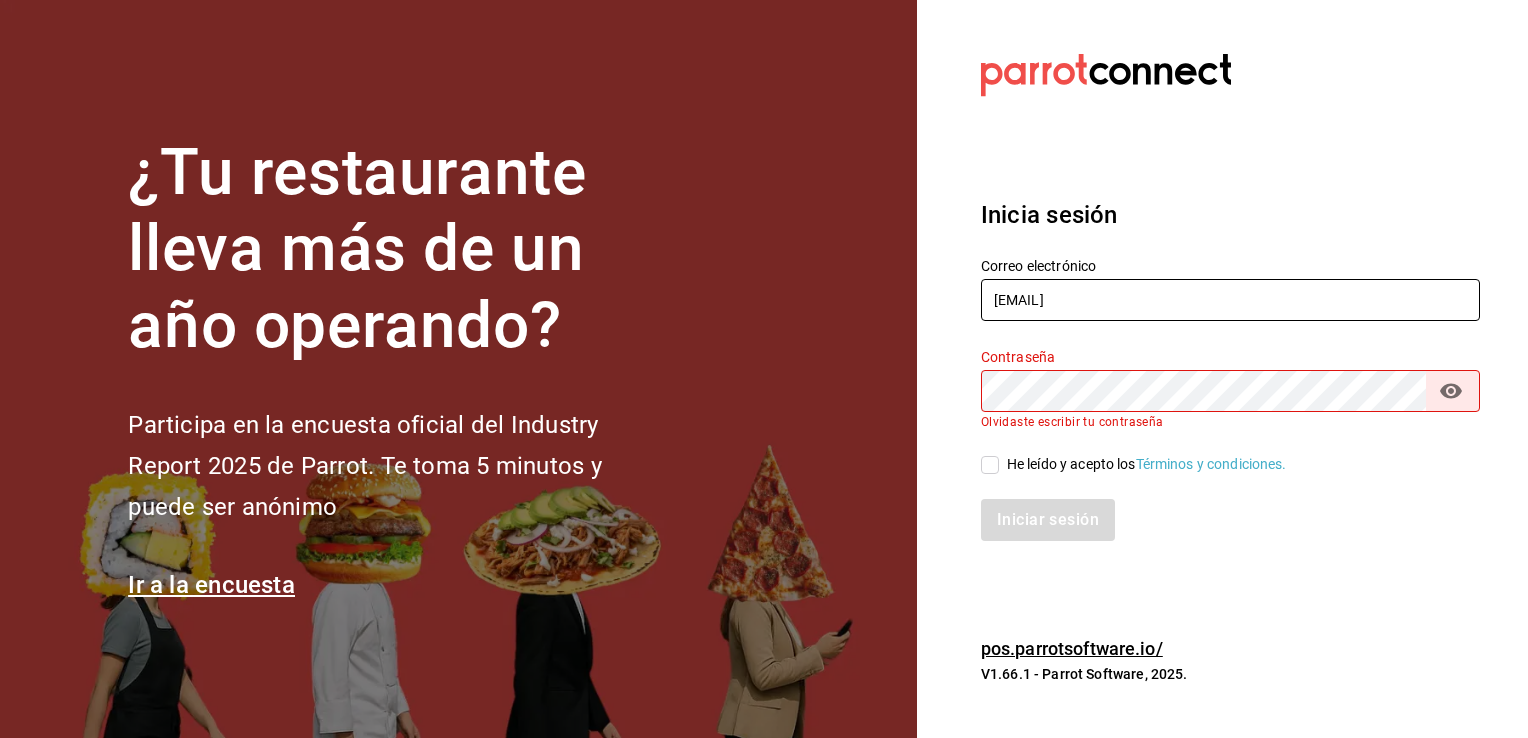 click on "[EMAIL]" at bounding box center [1230, 300] 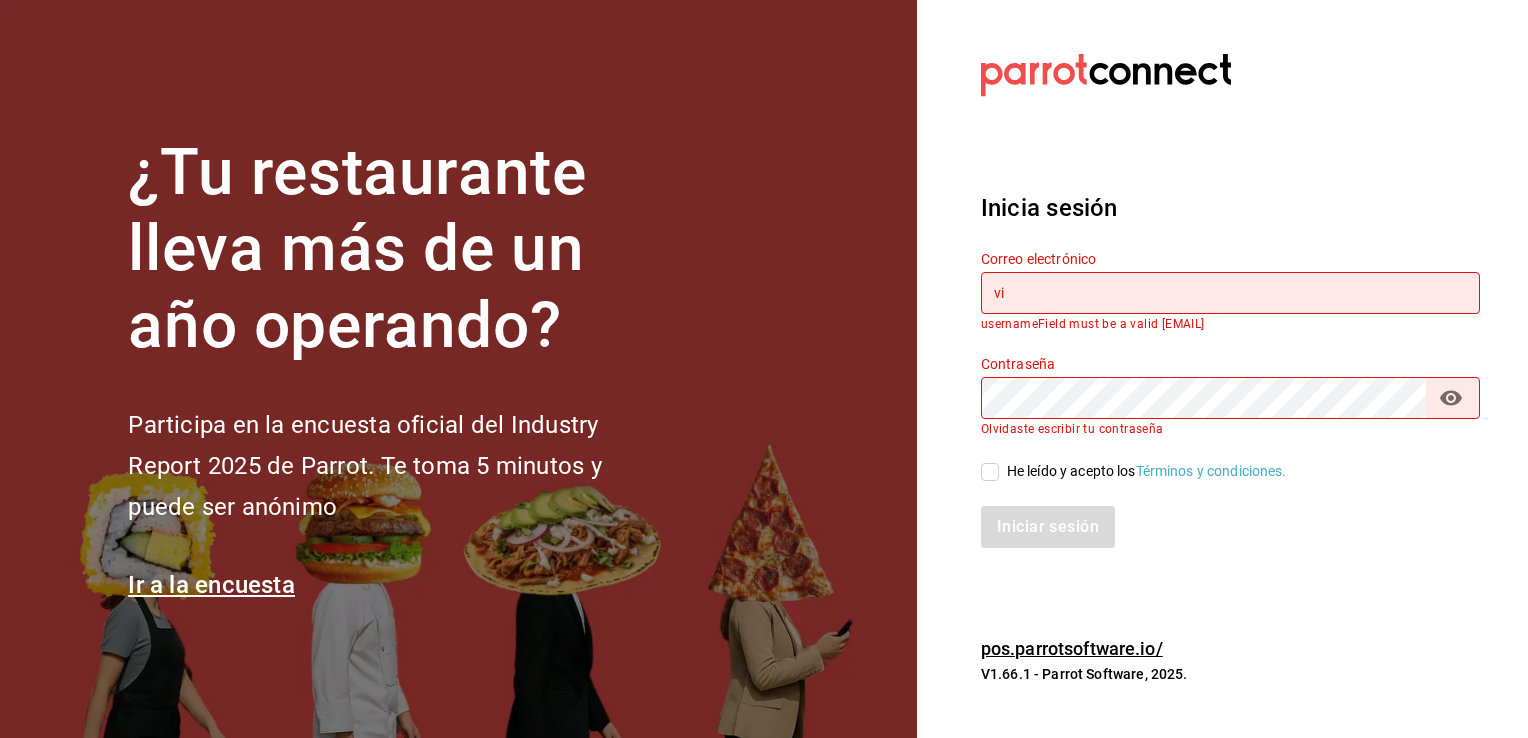 type on "v" 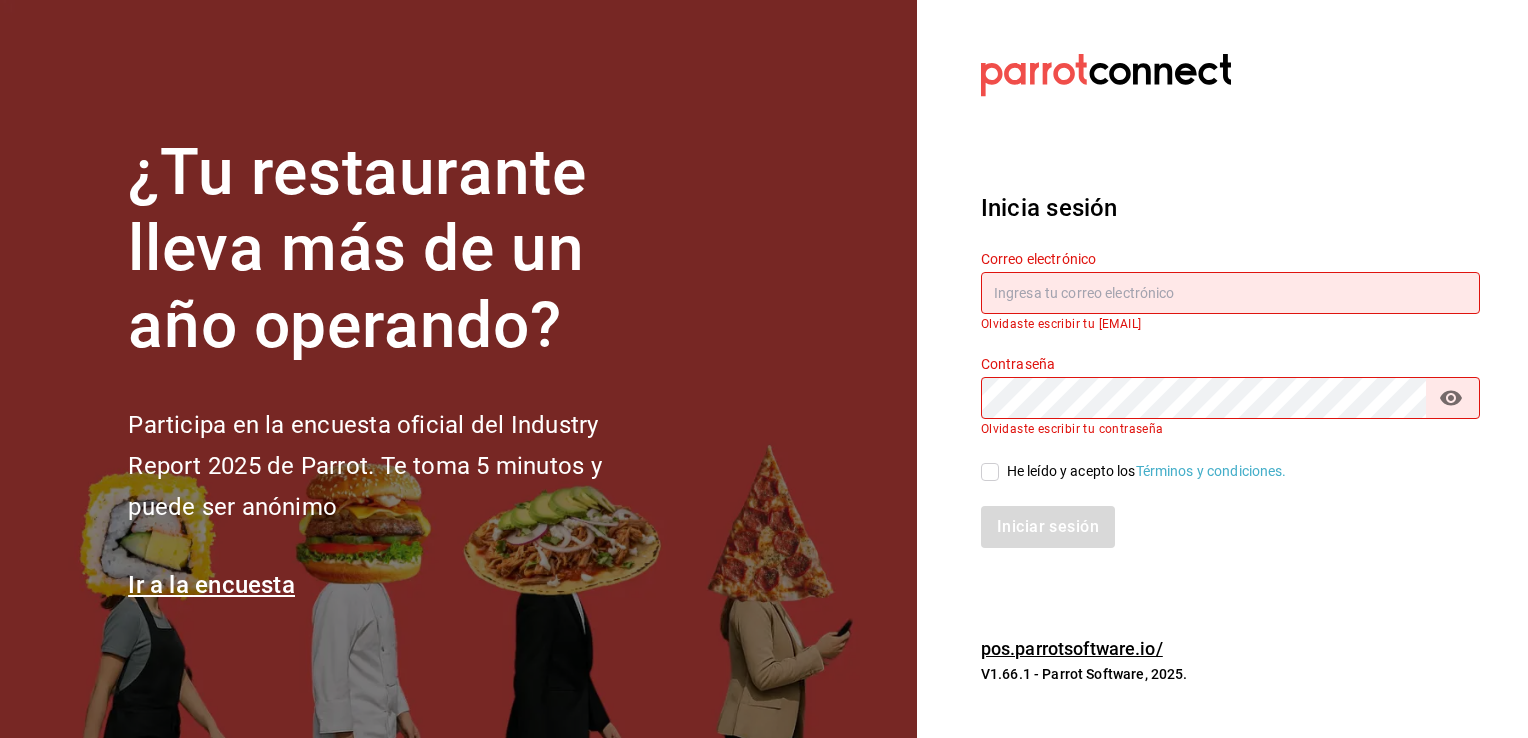 click at bounding box center [1230, 293] 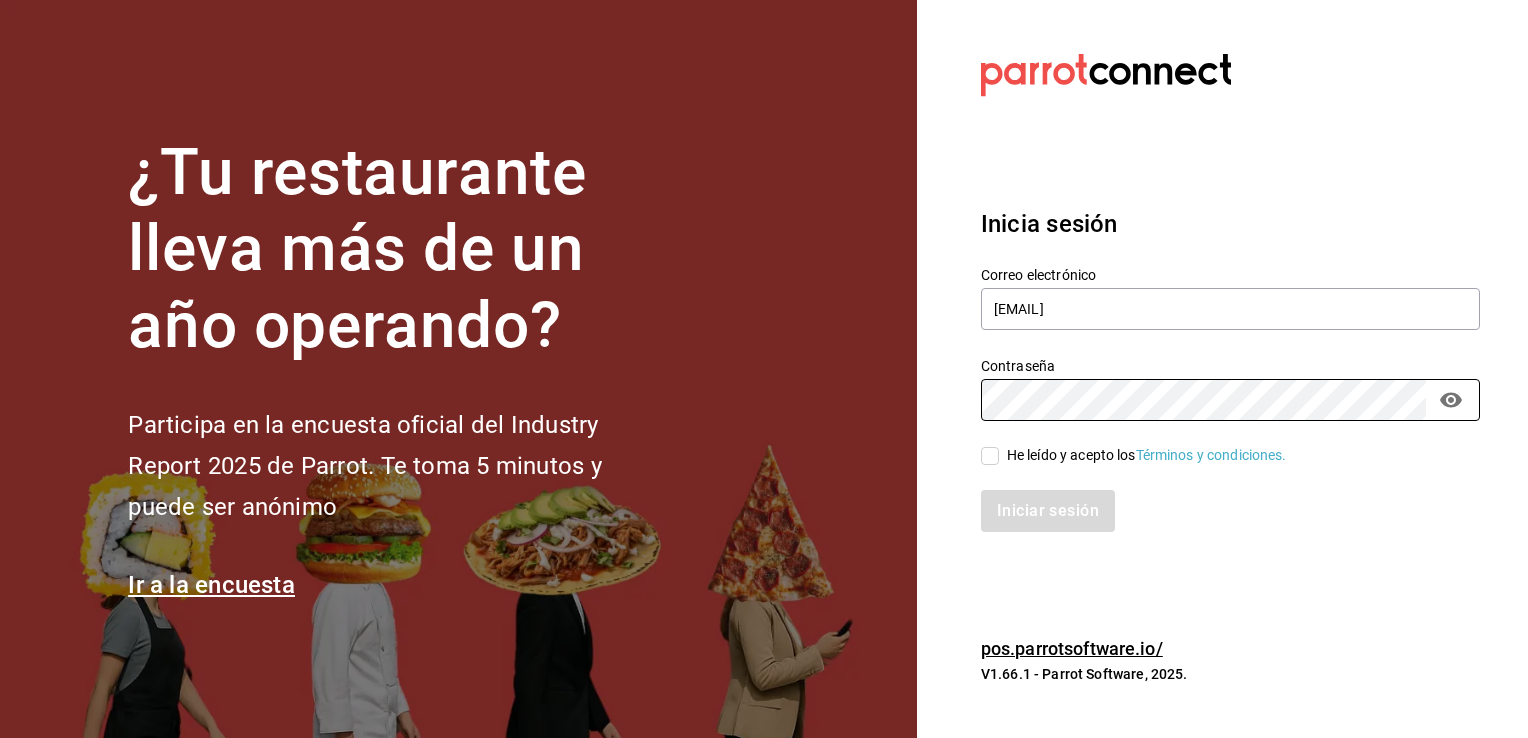 click on "He leído y acepto los  Términos y condiciones." at bounding box center (990, 456) 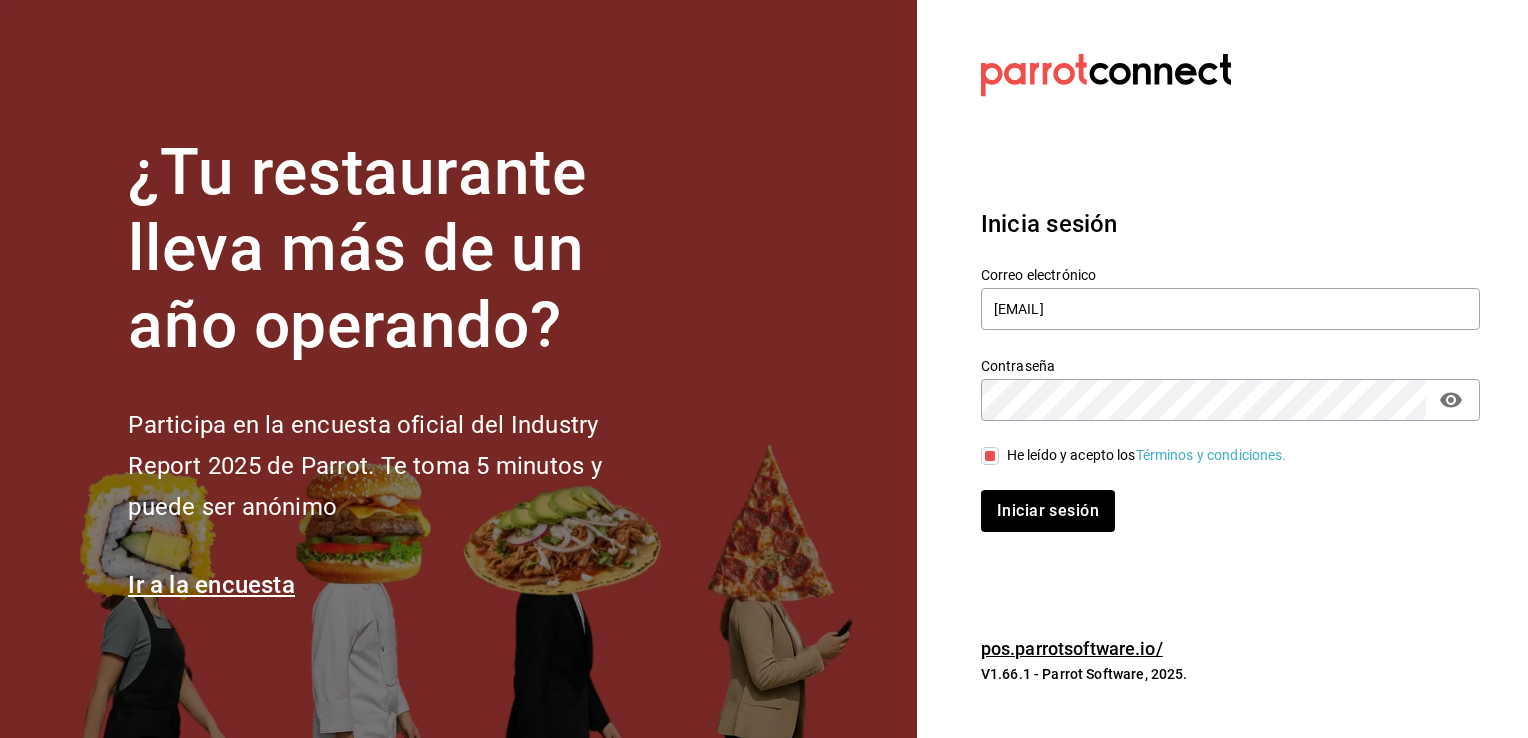click 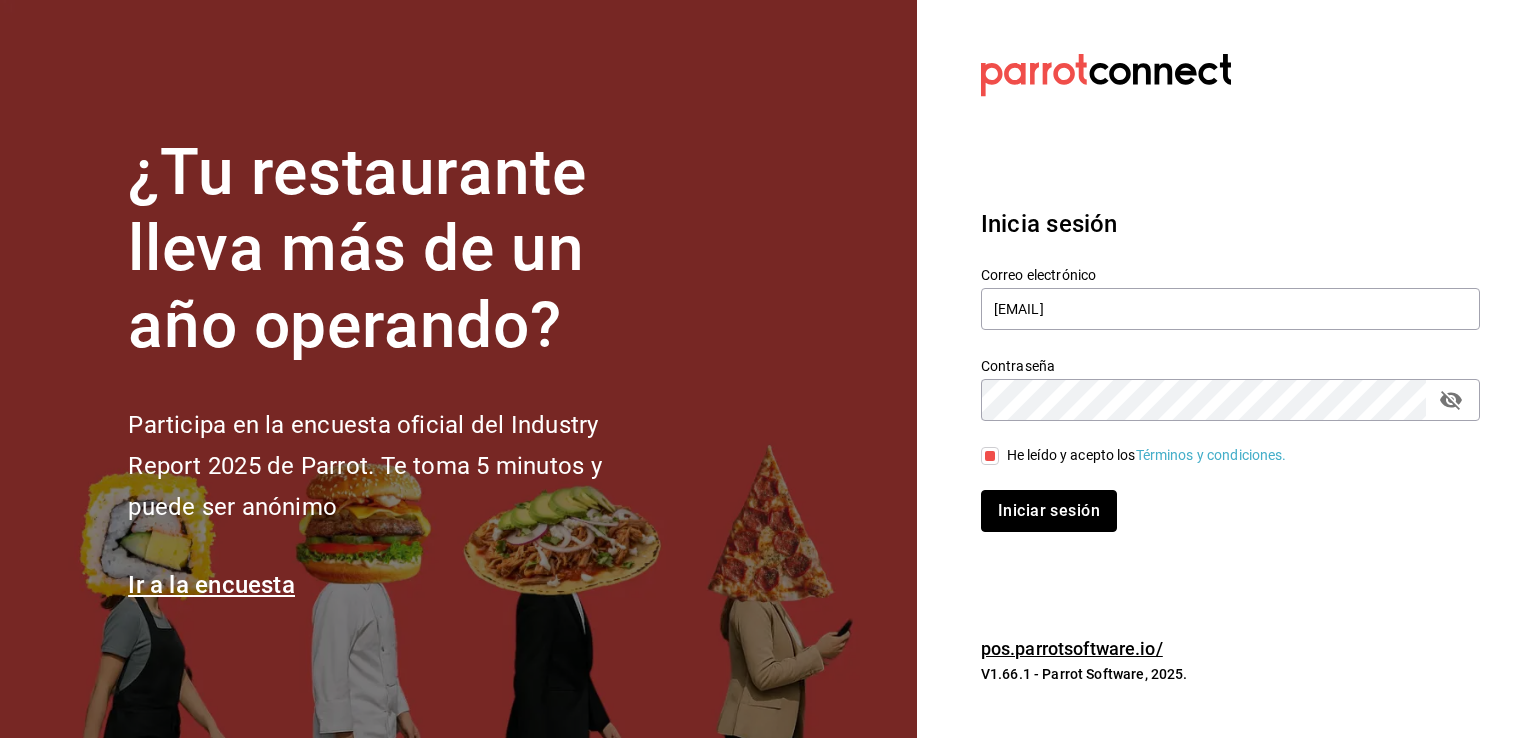 click on "Iniciar sesión" at bounding box center [1049, 511] 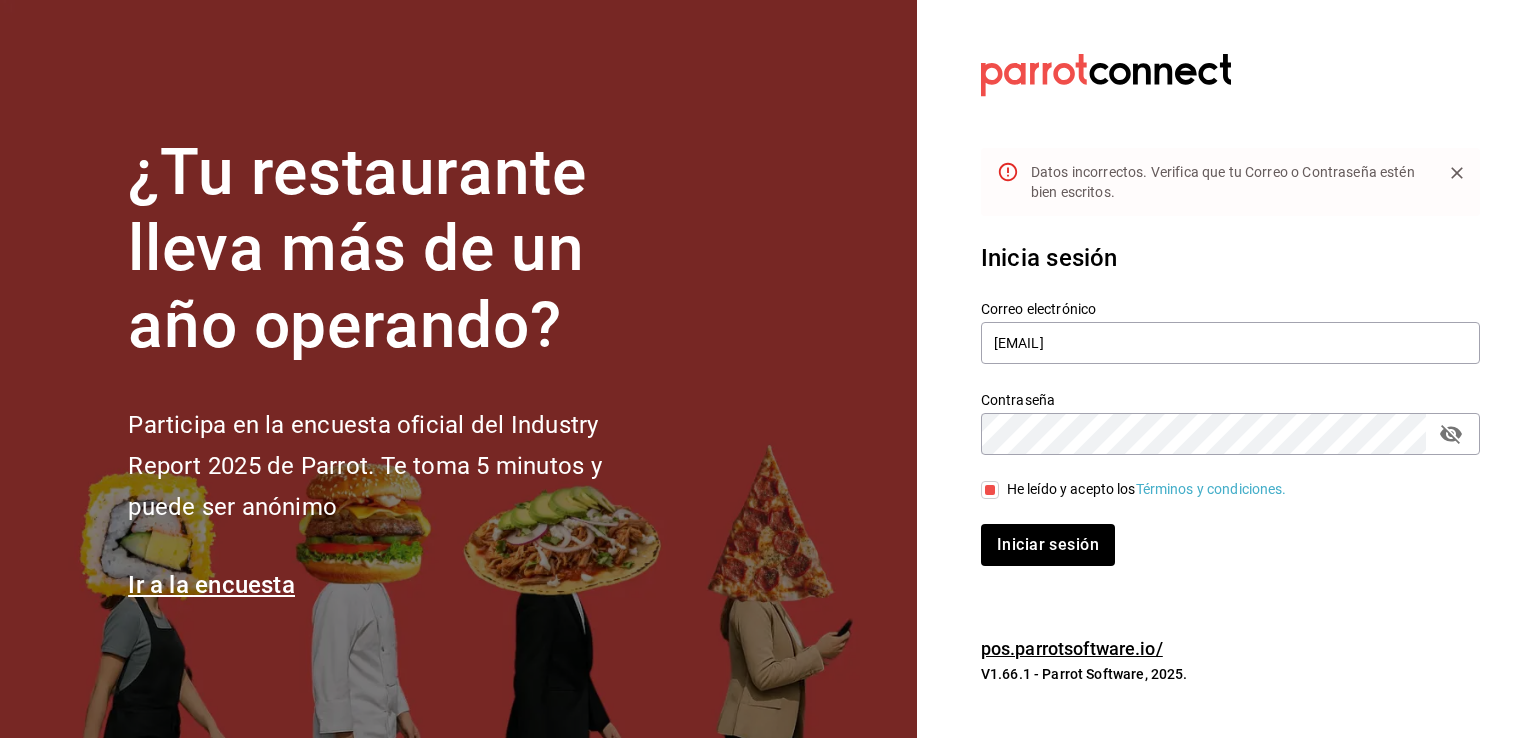 click 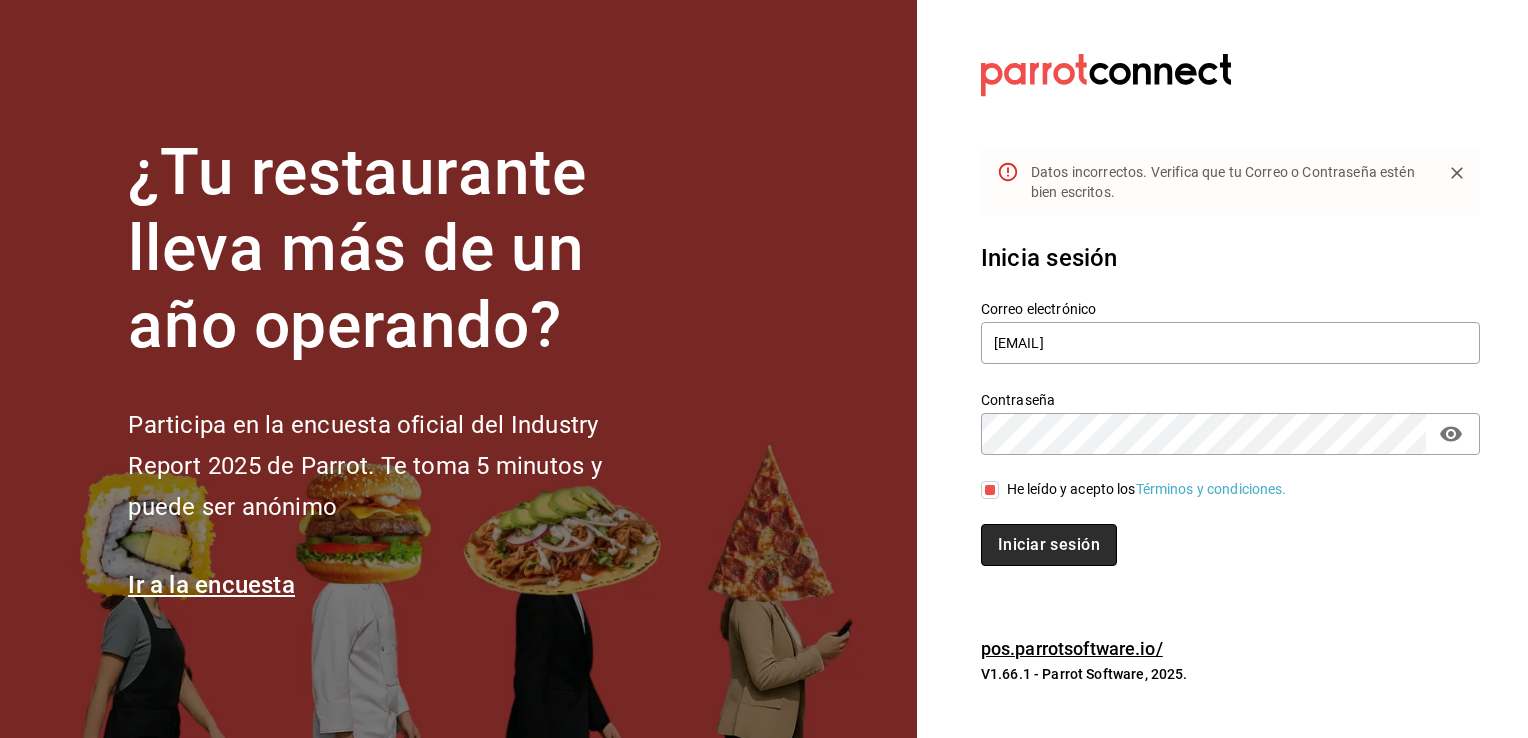 click on "Iniciar sesión" at bounding box center [1049, 545] 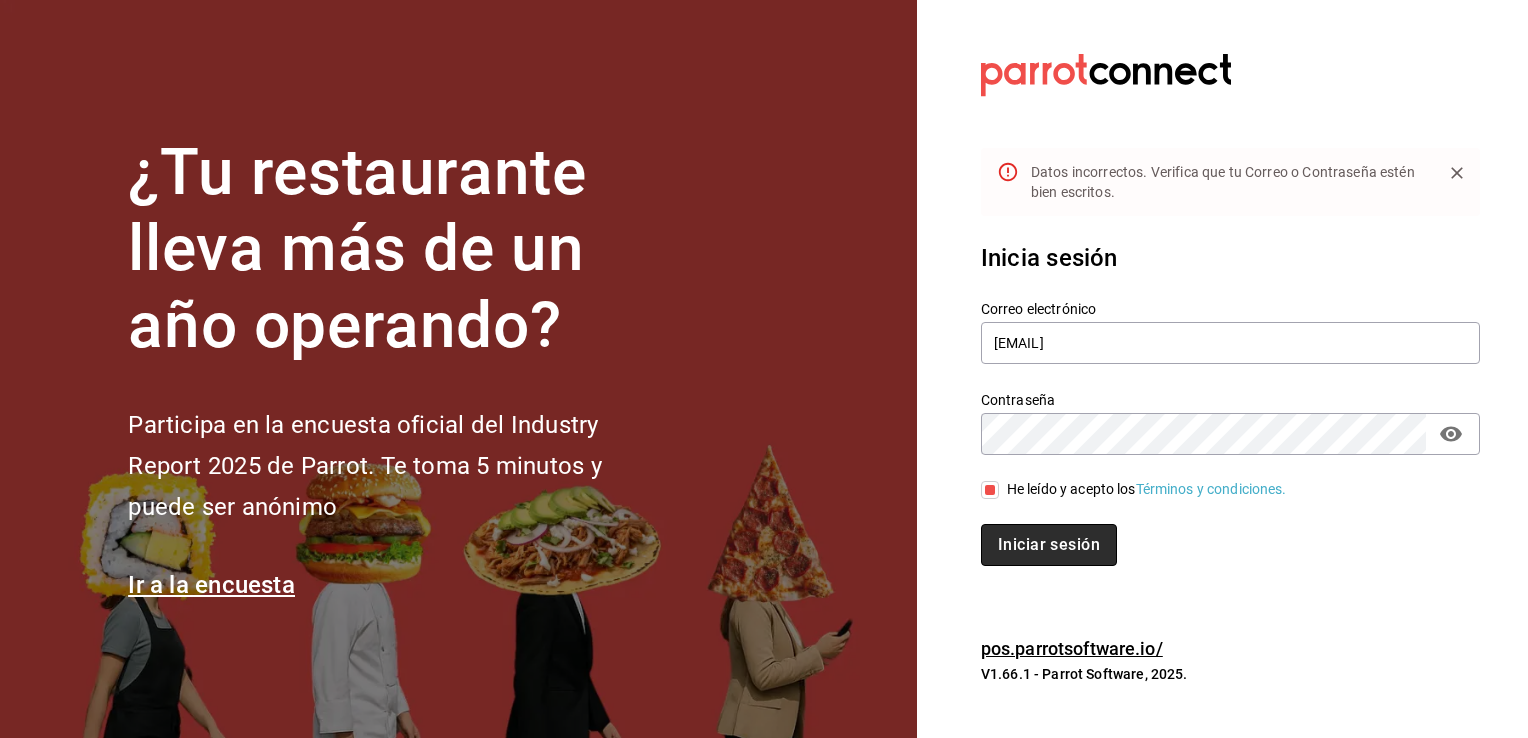 click on "Iniciar sesión" at bounding box center [1049, 545] 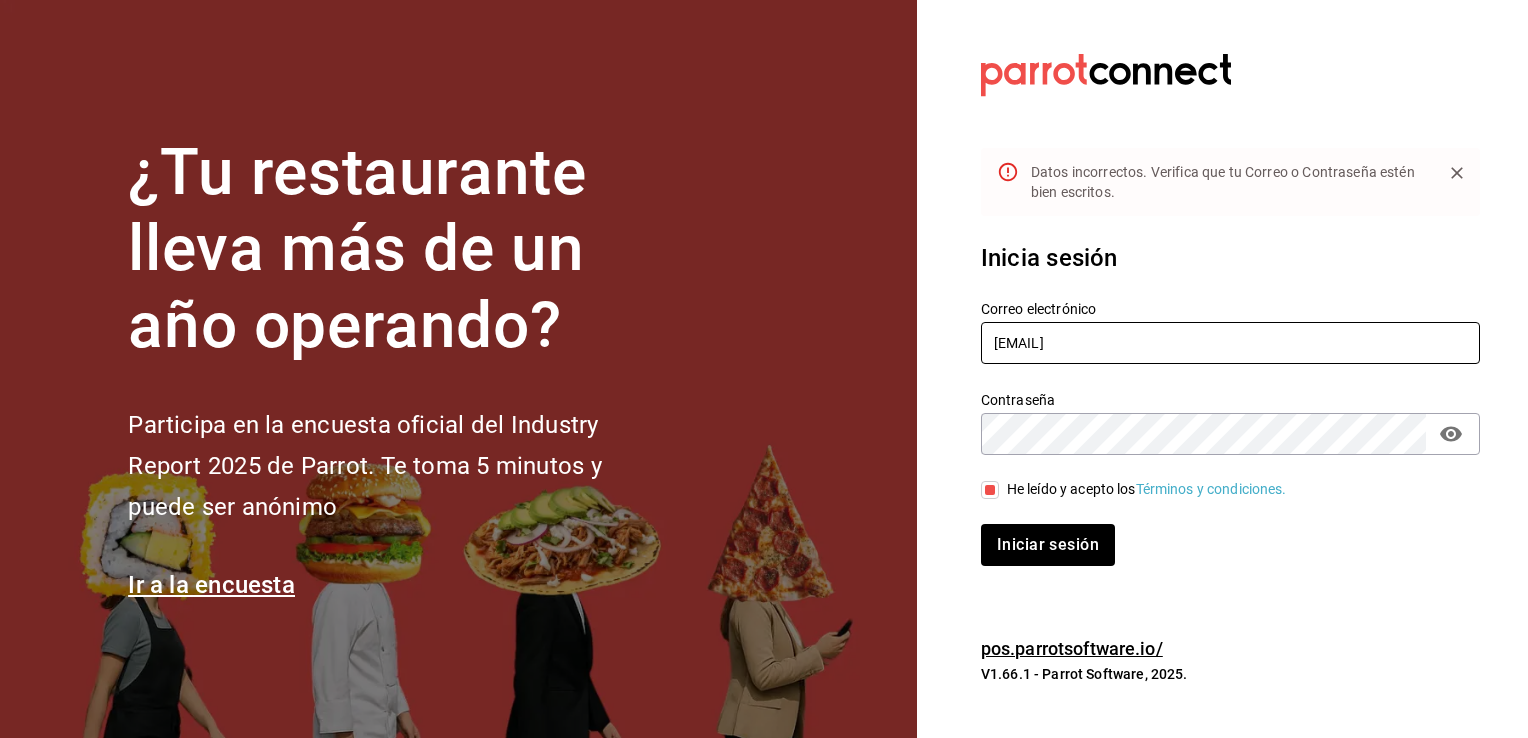 click on "[EMAIL]" at bounding box center [1230, 343] 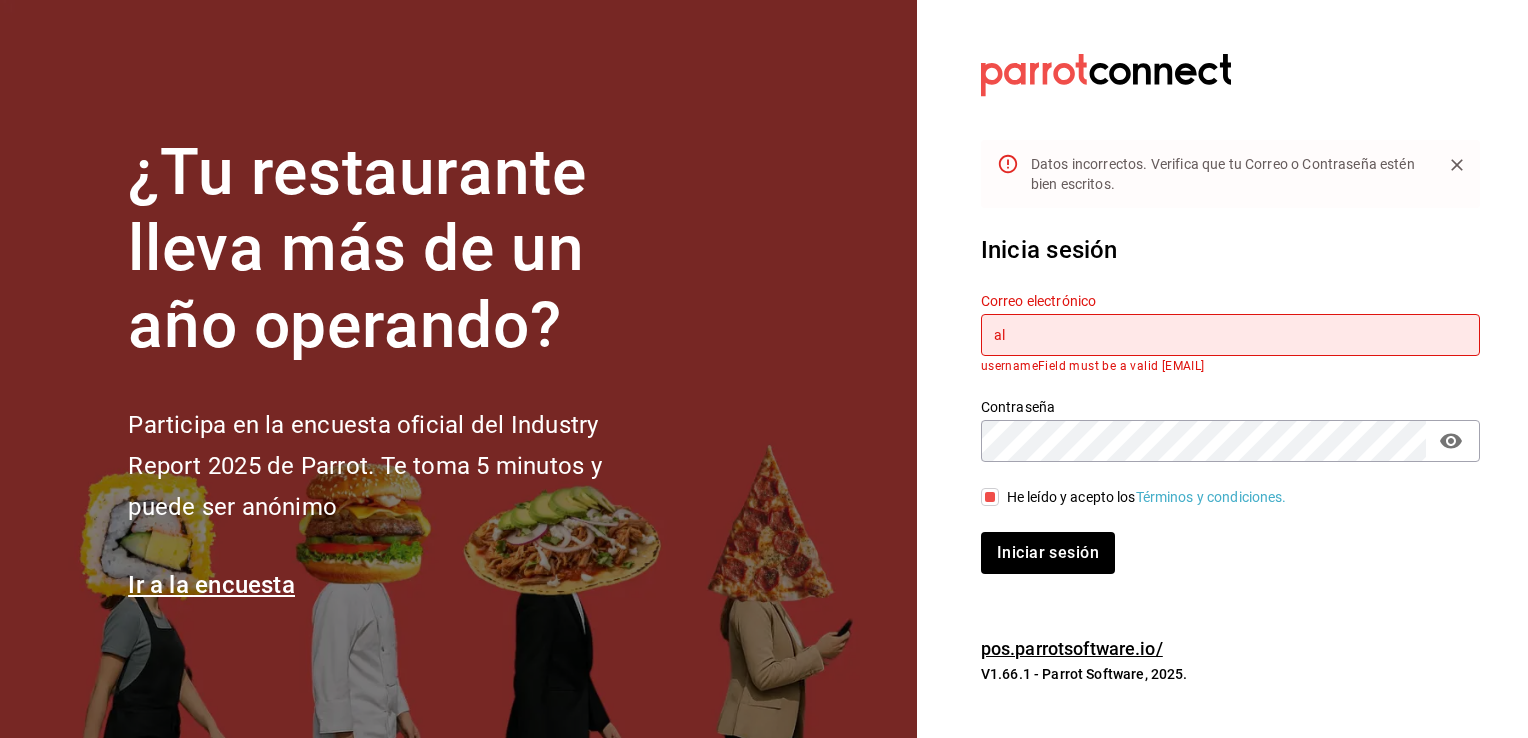 type on "a" 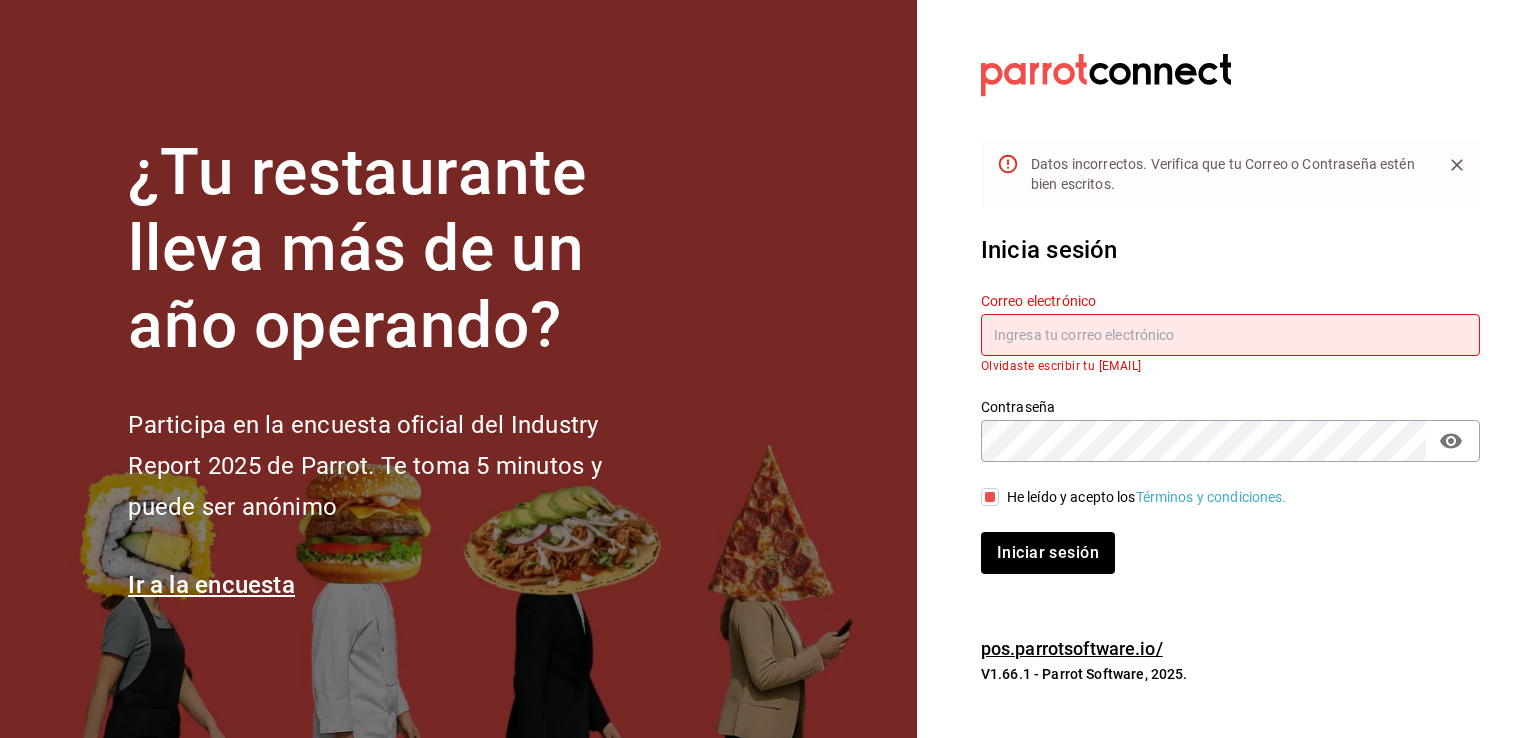 type 